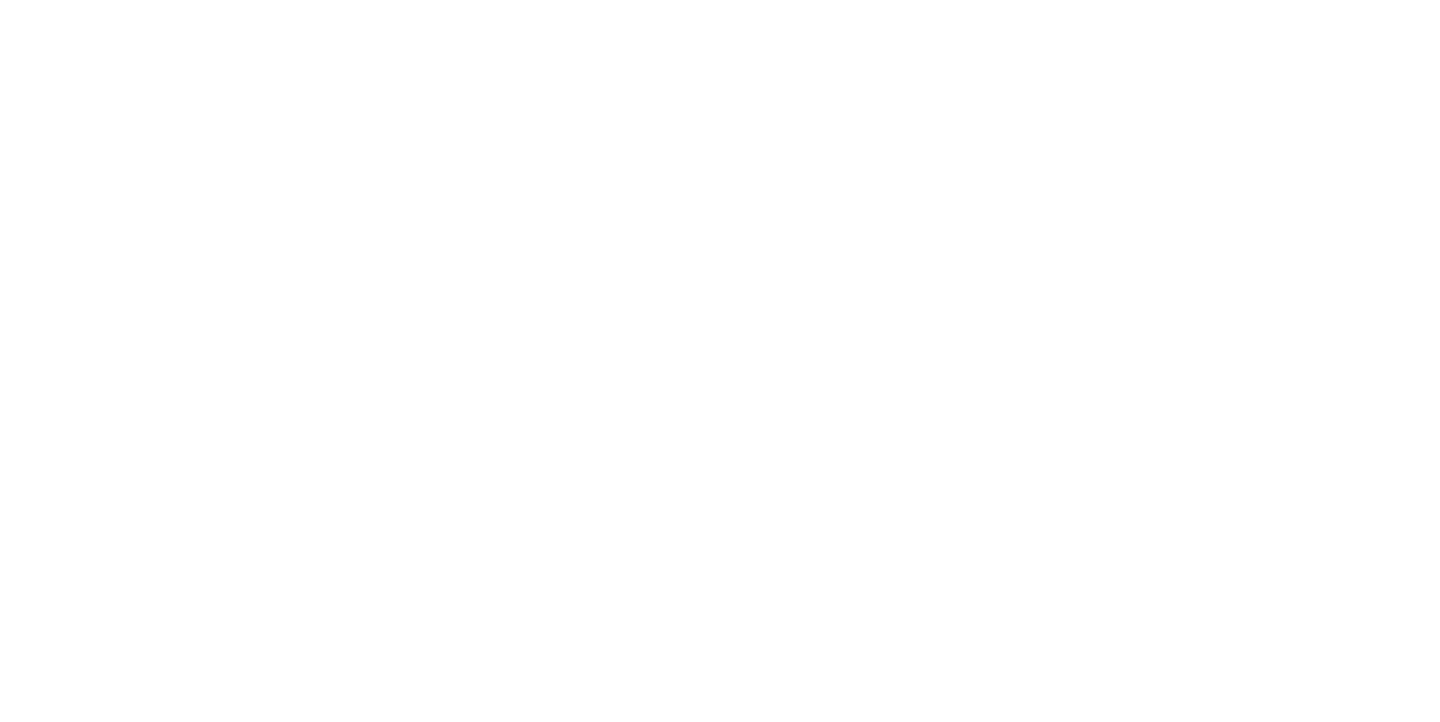 scroll, scrollTop: 0, scrollLeft: 0, axis: both 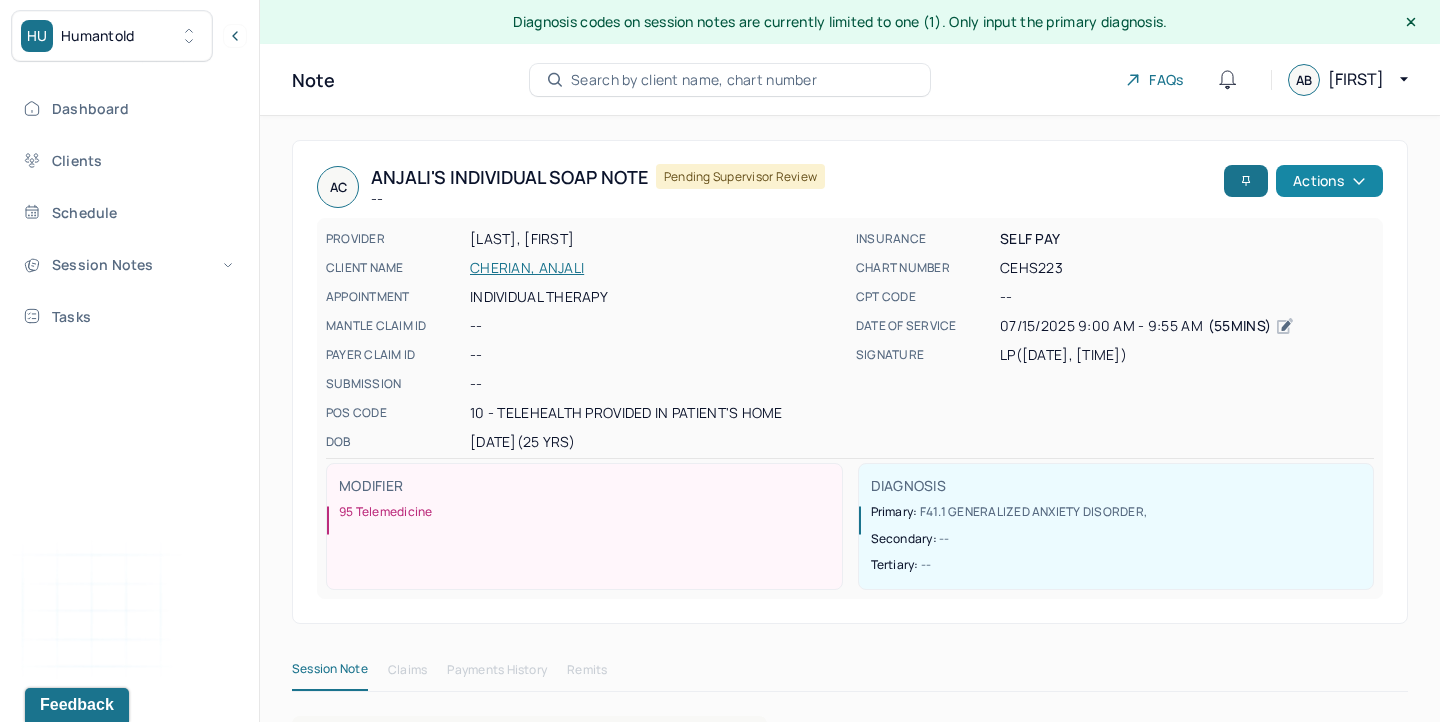 click on "Actions" at bounding box center [1329, 181] 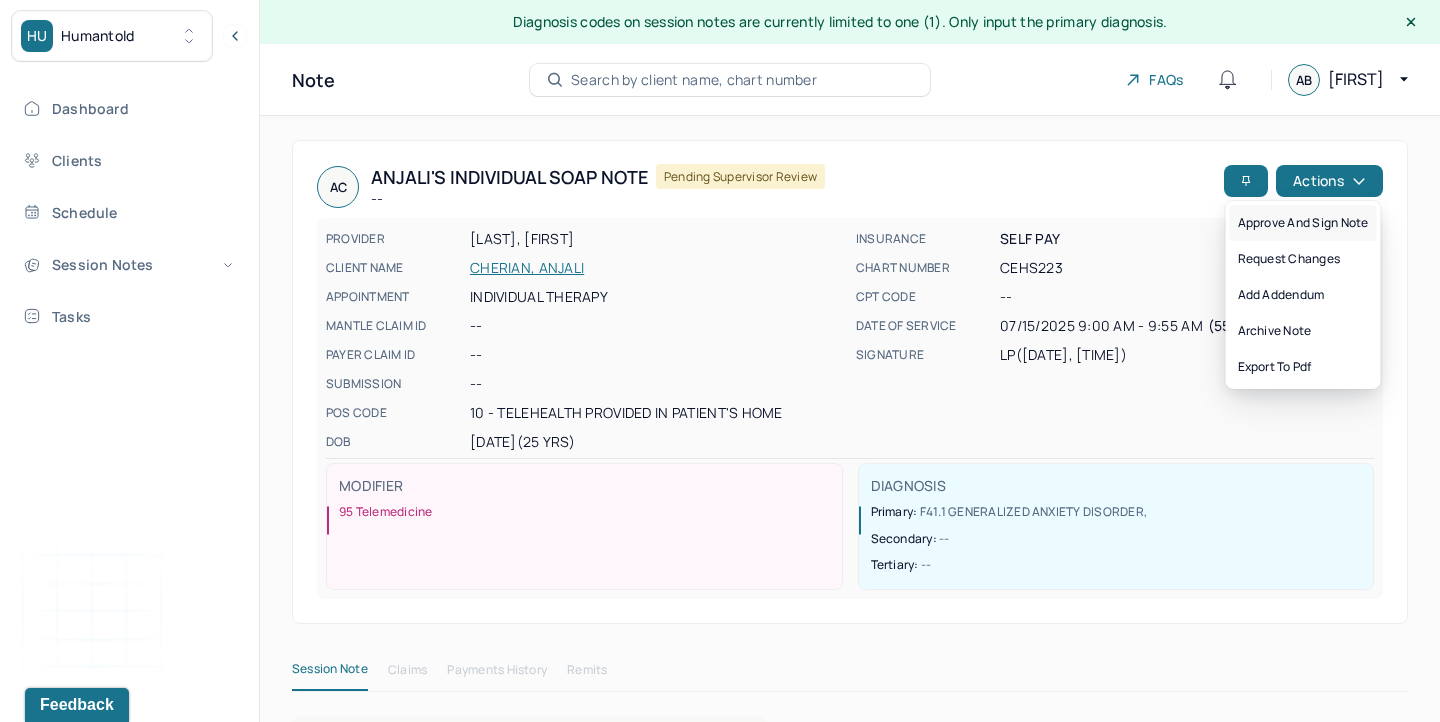 click on "Approve and sign note" at bounding box center (1303, 223) 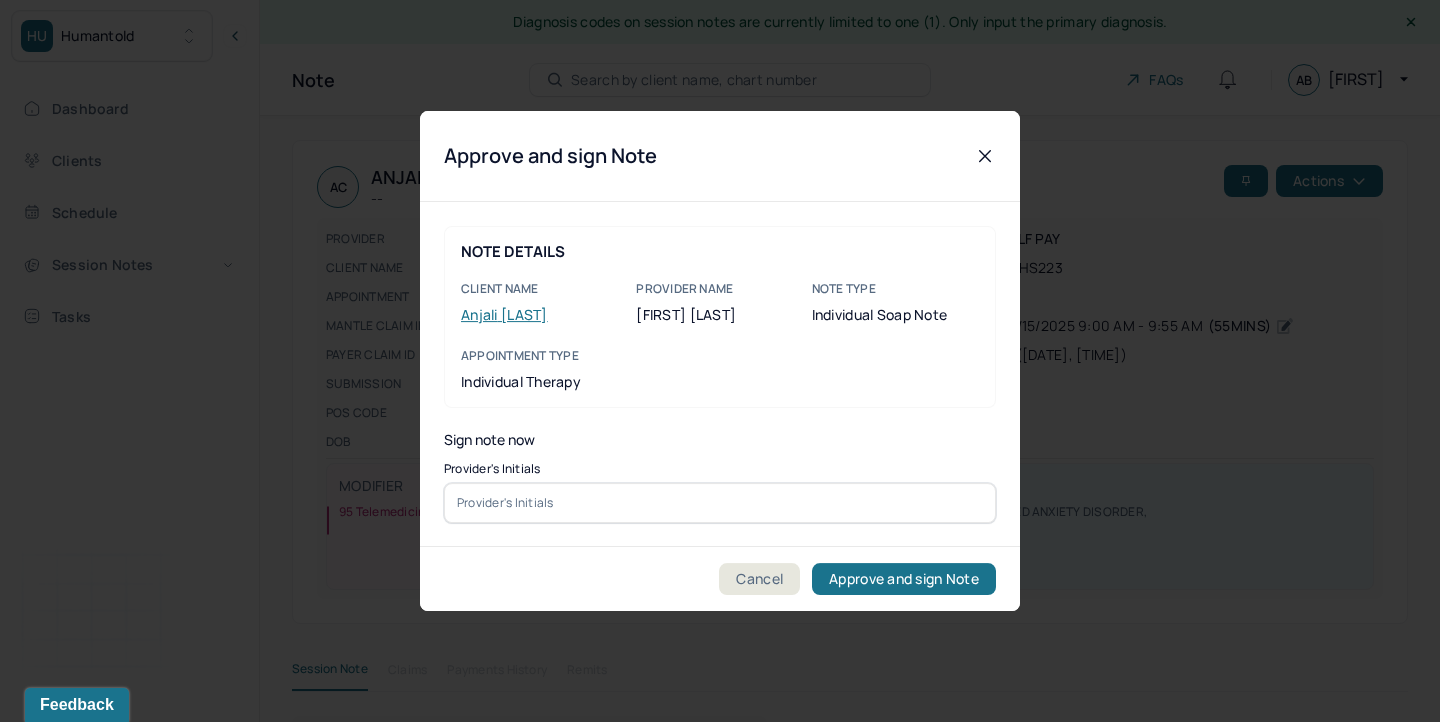 click at bounding box center [720, 503] 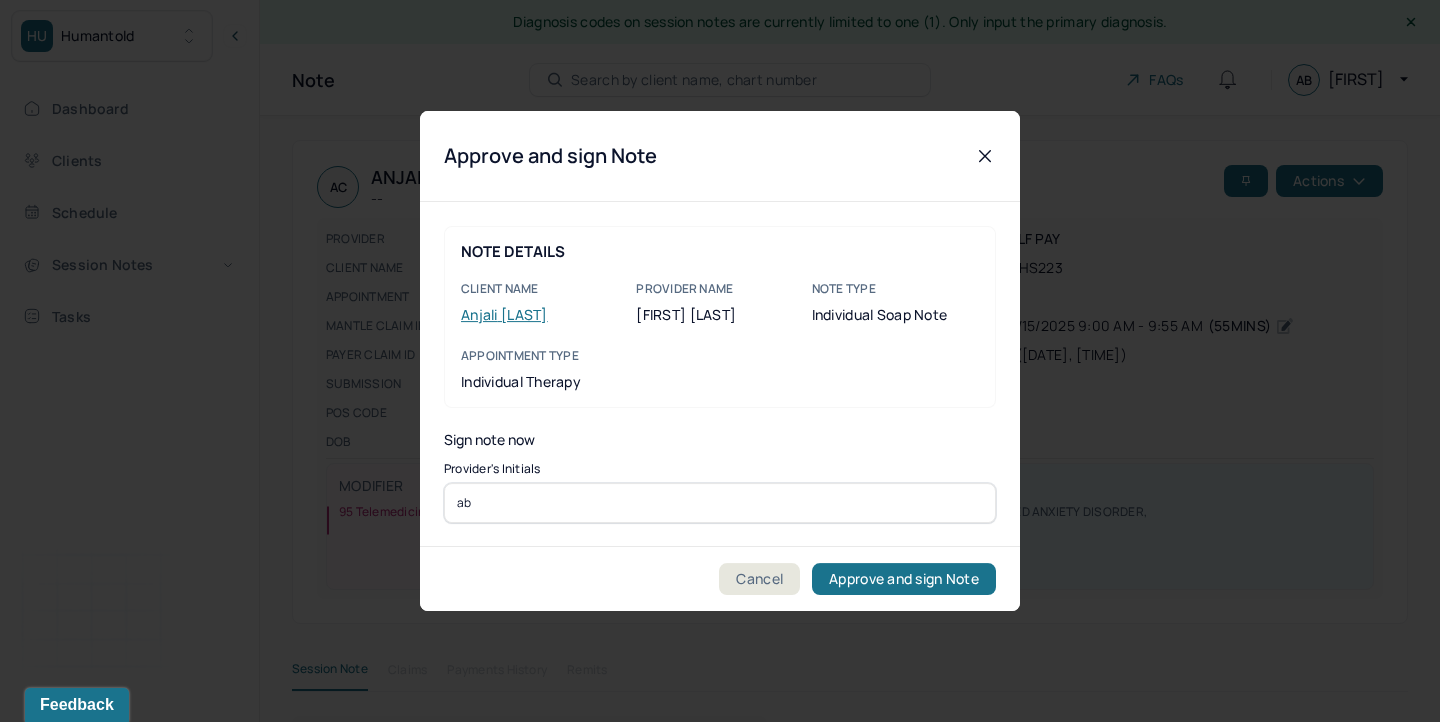 type on "ab" 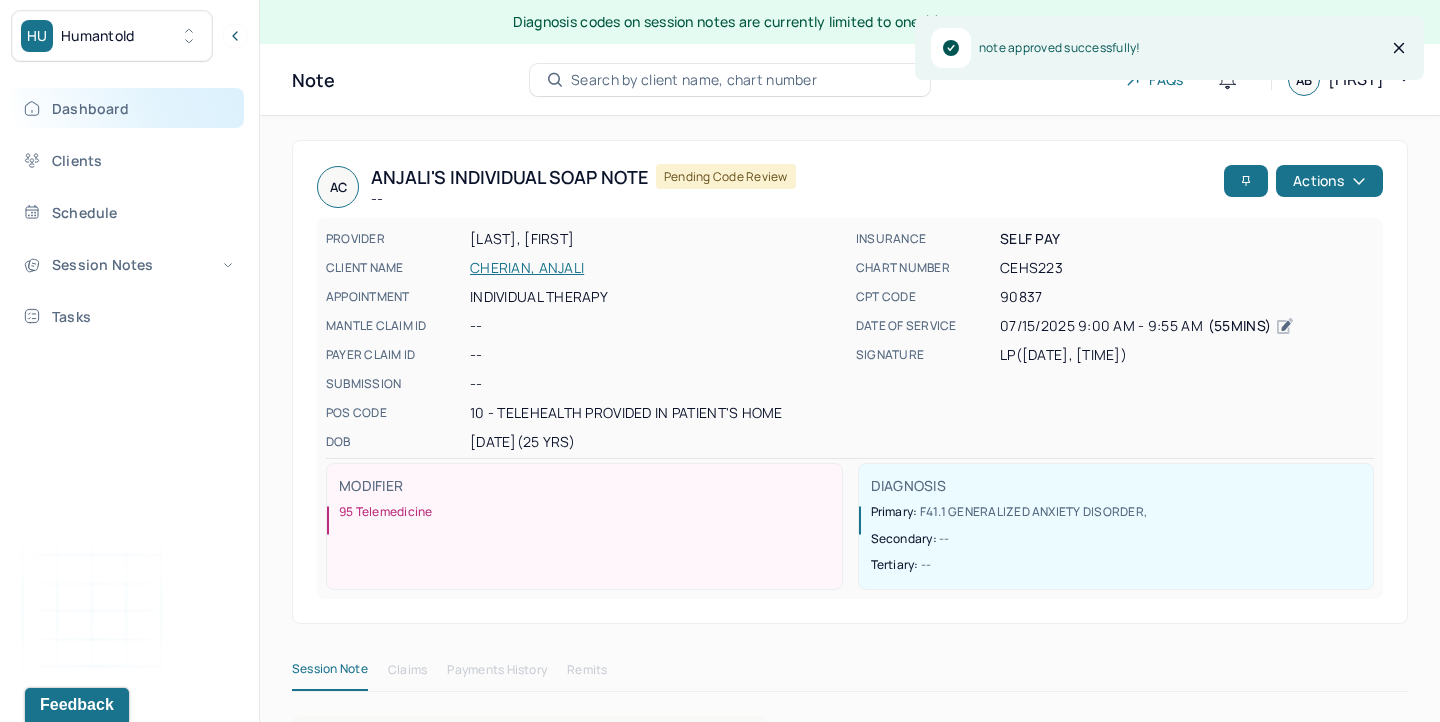 click on "Dashboard" at bounding box center [128, 108] 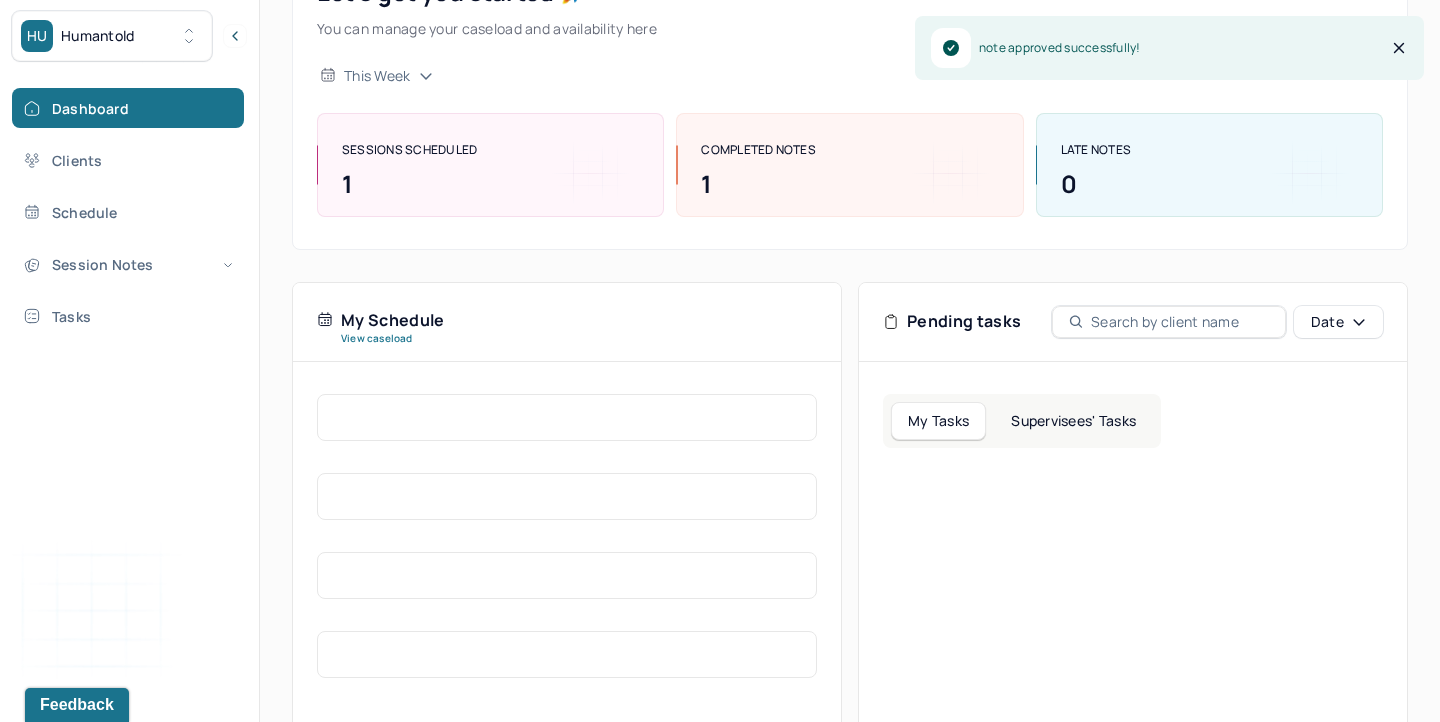scroll, scrollTop: 230, scrollLeft: 0, axis: vertical 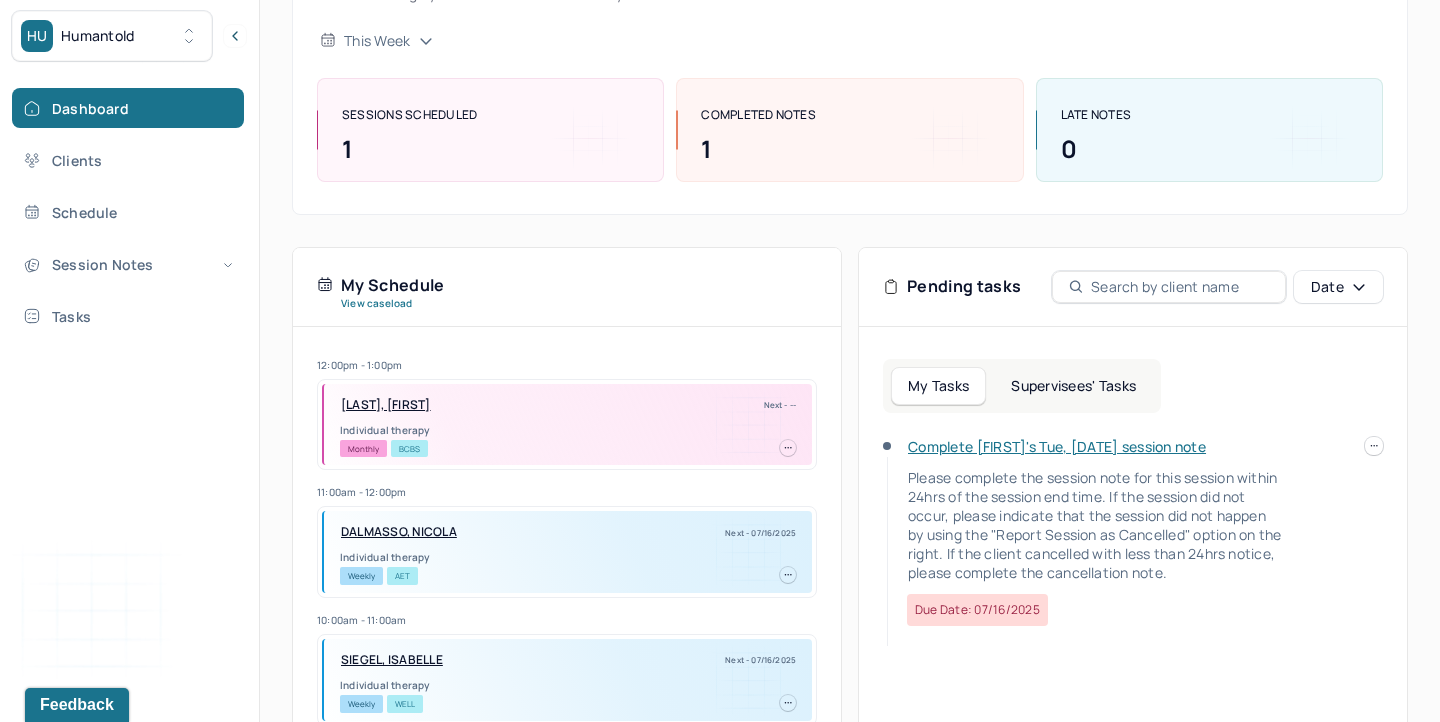 click on "Complete [FIRST]'s Tue, [DATE] session note Please complete the session note for this session within 24hrs of the session end time. If the session did not occur, please indicate that the session did not happen by using the "Report Session as Cancelled" option on the right. If the client cancelled with less than 24hrs notice, please complete the cancellation note. Due date: [DATE]" at bounding box center (1133, 543) 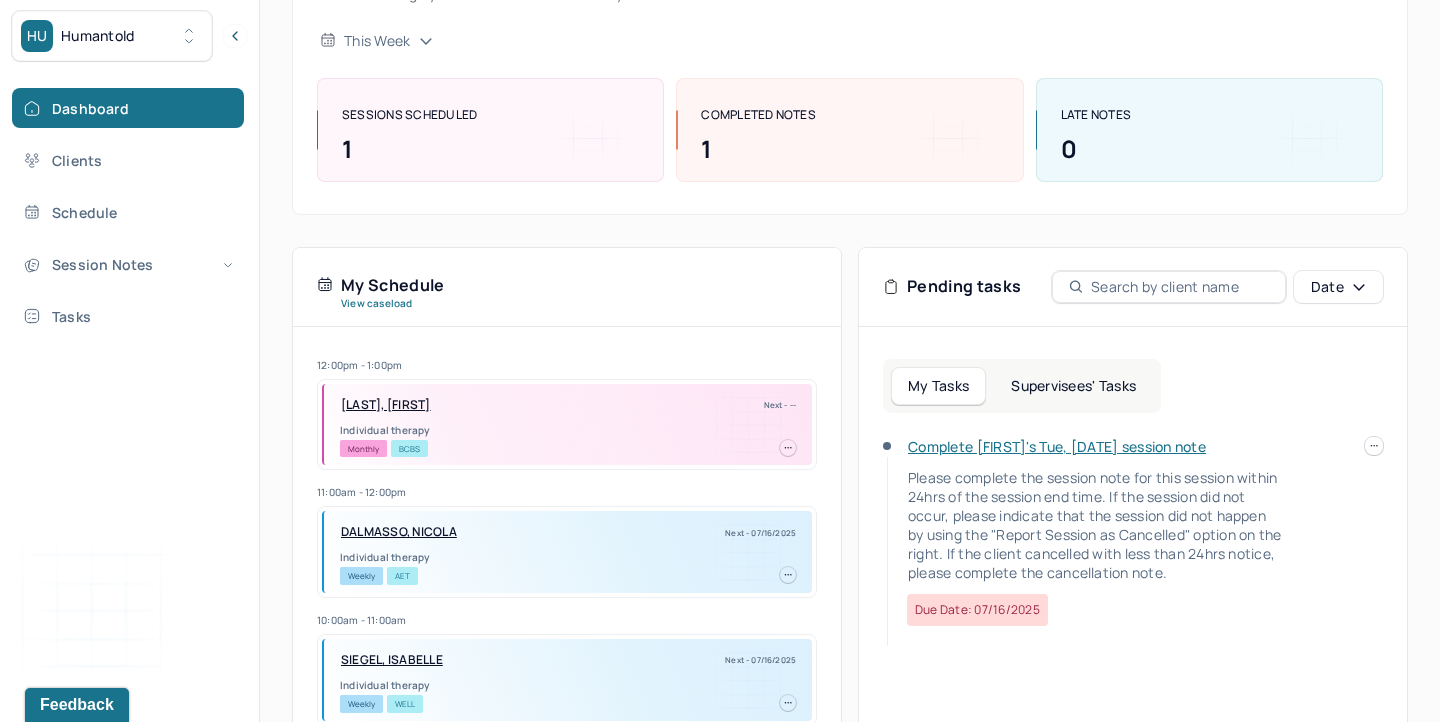 click on "HU Humantold       Dashboard Clients Schedule Session Notes Tasks AB [FIRST]   [LAST] provider   Logout   Diagnosis codes on session notes are currently limited to one (1). Only input the primary diagnosis.       Search by client name, chart number     FAQs     AB [FIRST] Let’s get you started 🚀 You can manage your caseload and availability here   this week   SESSIONS SCHEDULED 1 COMPLETED NOTES 1 LATE NOTES 0 My Schedule View caseload 12:00pm - 1:00pm   [LAST], [FIRST]   Next - -- Individual therapy Monthly BCBS     11:00am - 12:00pm   [LAST], [FIRST]   Next - [DATE] Individual therapy Weekly AET     10:00am - 11:00am   [LAST], [FIRST]   Next - [DATE] Individual therapy Weekly WELL     5:00pm - 6:00pm   [LAST], [FIRST]   Next - [DATE] Individual therapy Bi-Weekly Self Pay     4:00pm - 5:00pm   [LAST], [FIRST]   Next - [DATE] Individual therapy Weekly CARE     6:00am - 7:00am   [LAST], [FIRST]   Next - [DATE] Individual therapy Monthly BCBS     12:00pm - 1:00pm" at bounding box center [720, 375] 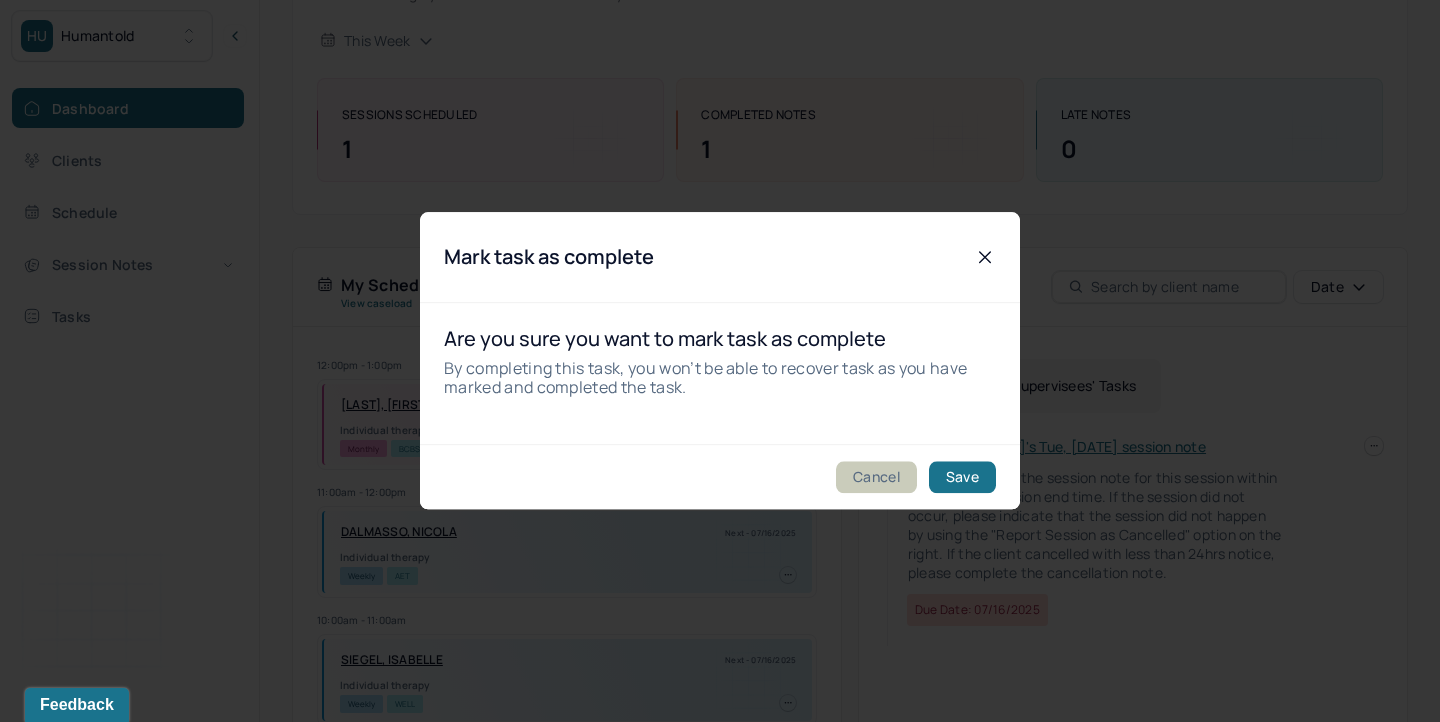 click on "Cancel" at bounding box center (876, 478) 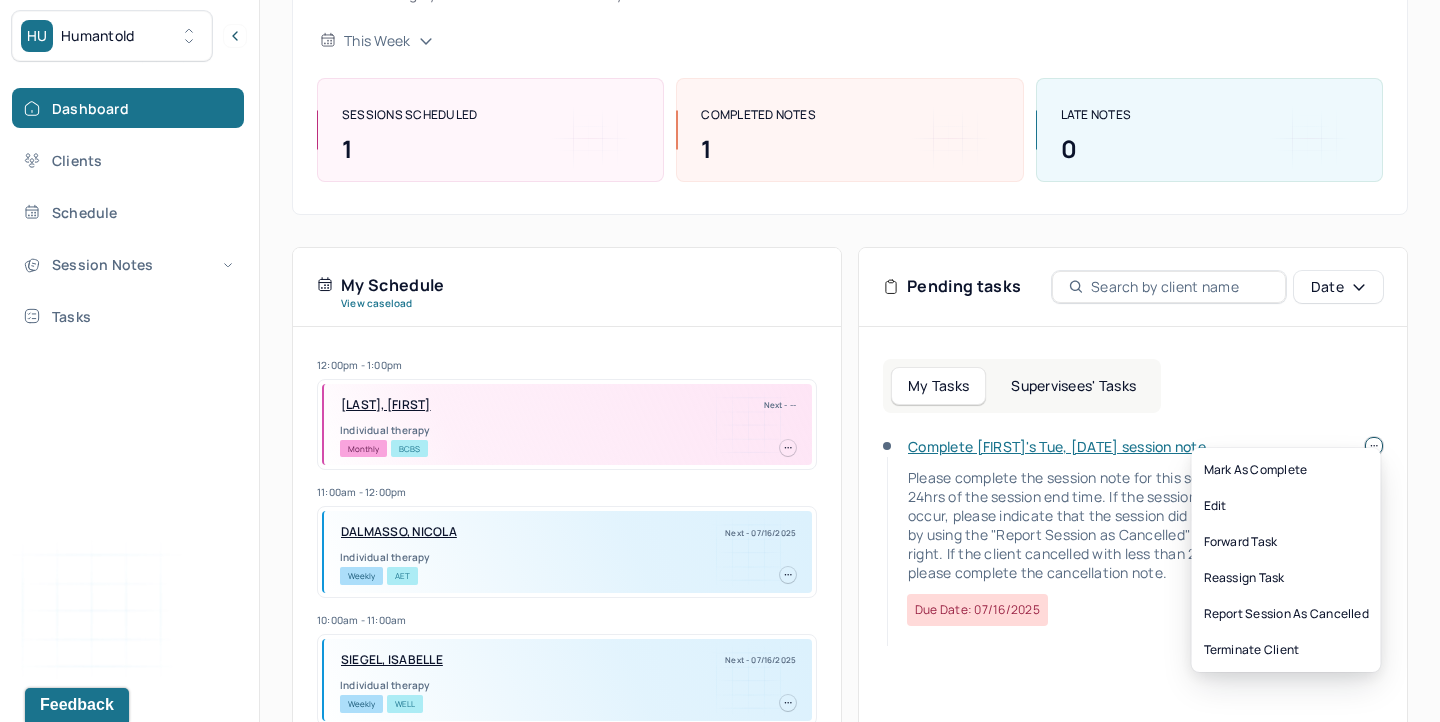 click at bounding box center [1374, 446] 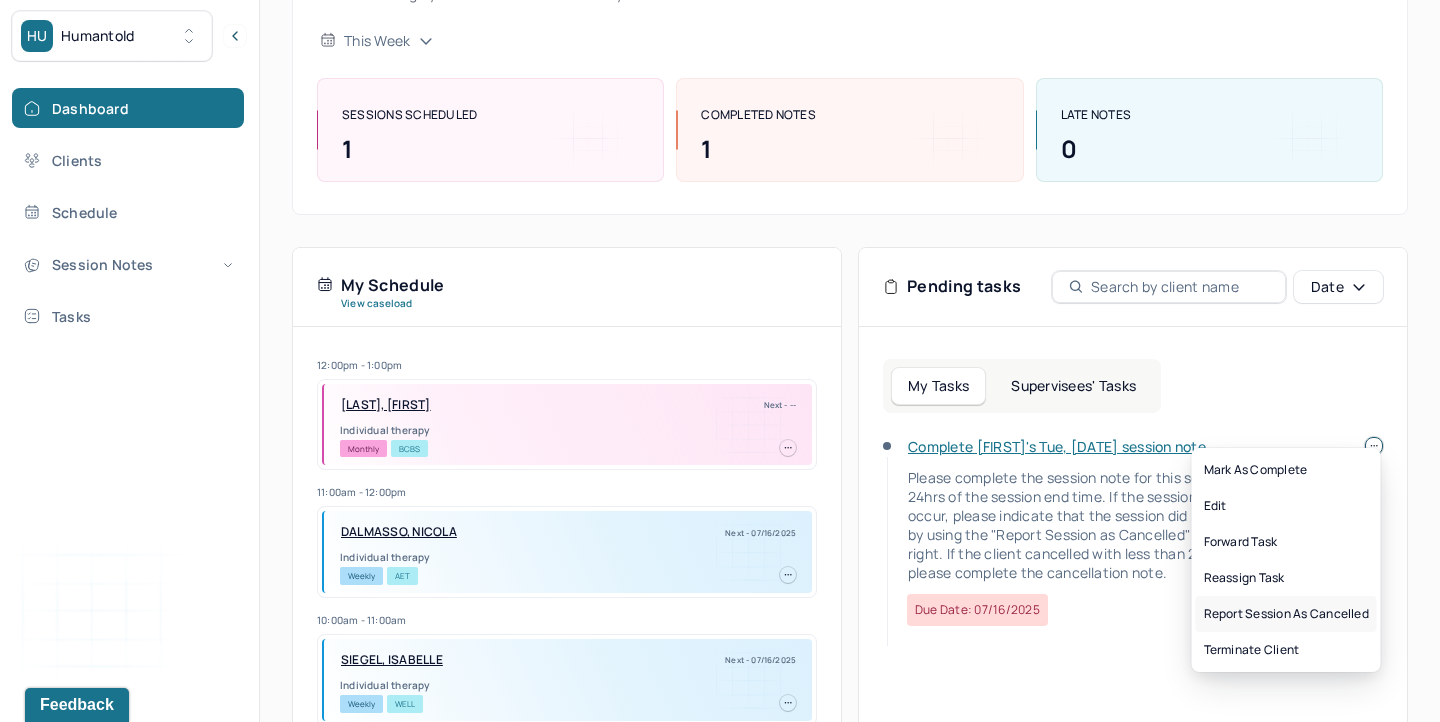 click on "Report session as cancelled" at bounding box center (1286, 614) 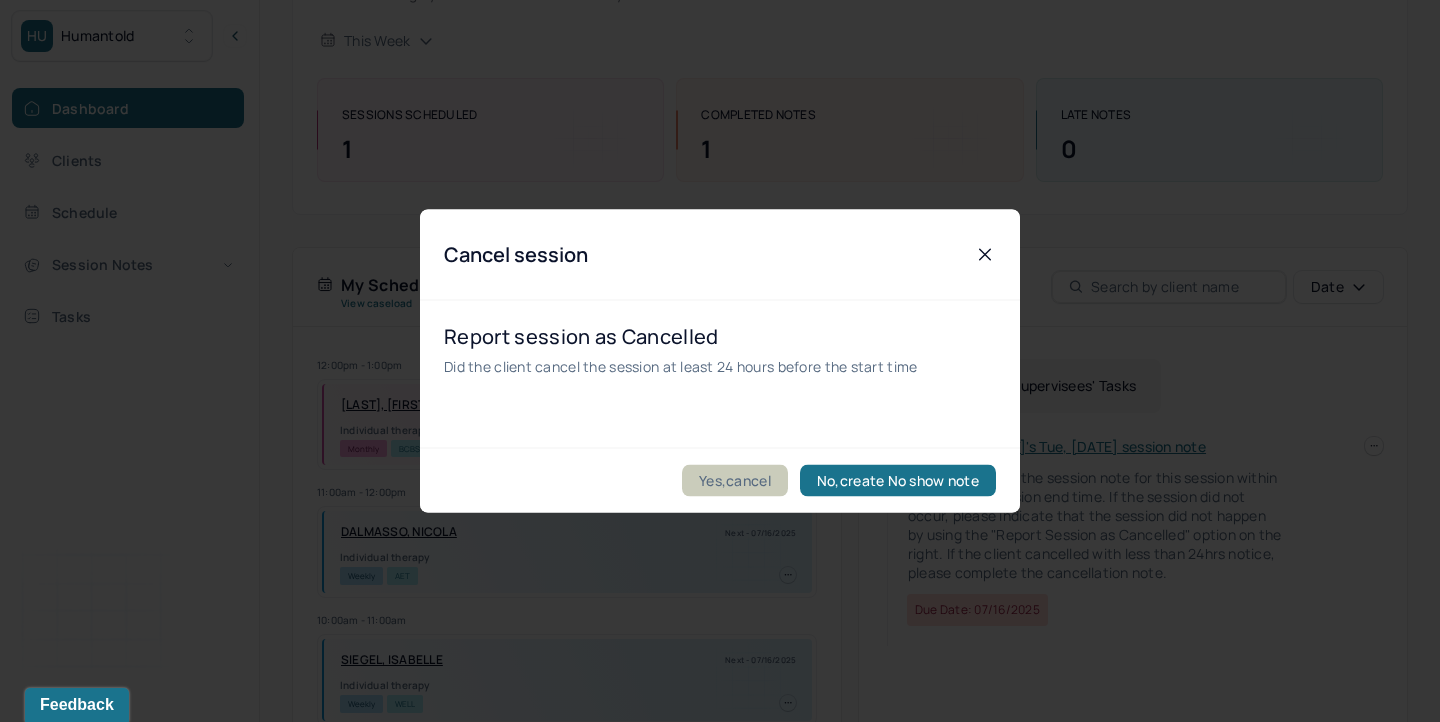 click on "Yes,cancel" at bounding box center [735, 481] 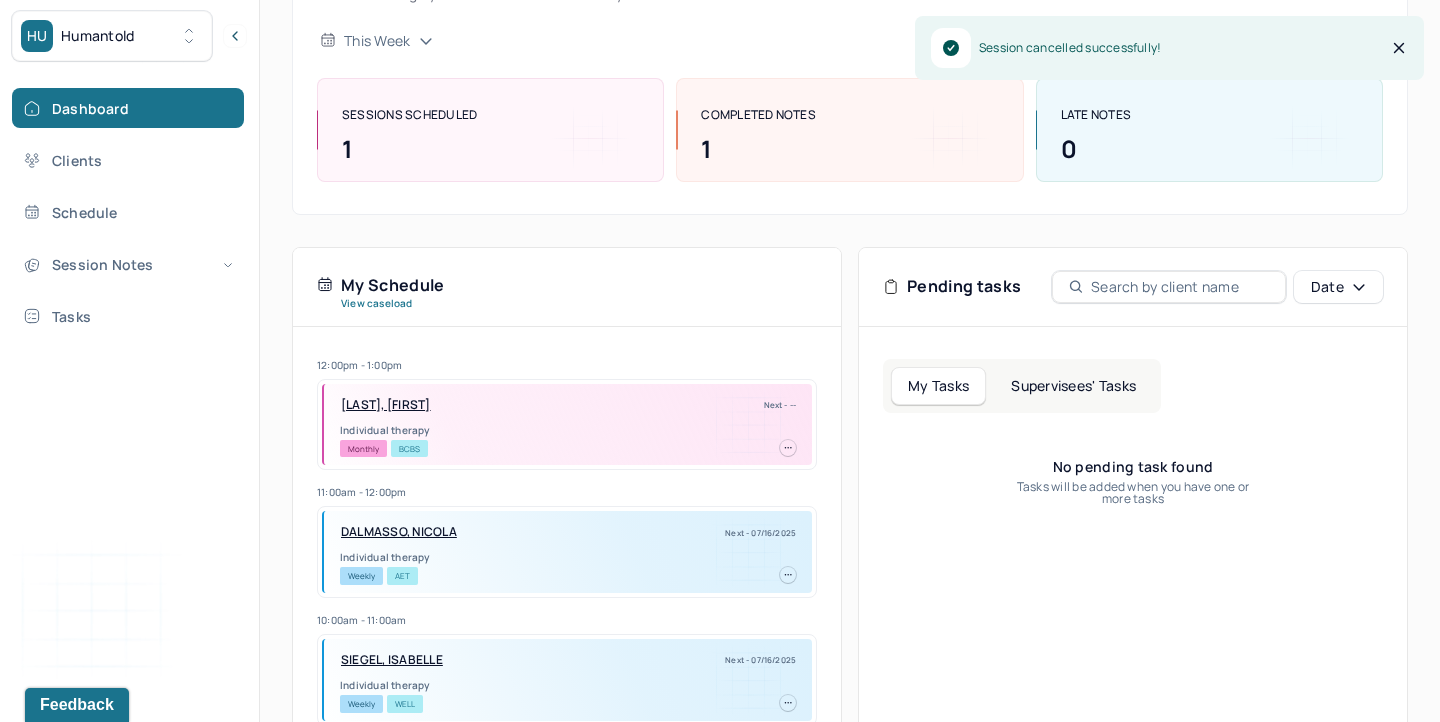 click on "My Tasks     Supervisees' Tasks" at bounding box center [1022, 386] 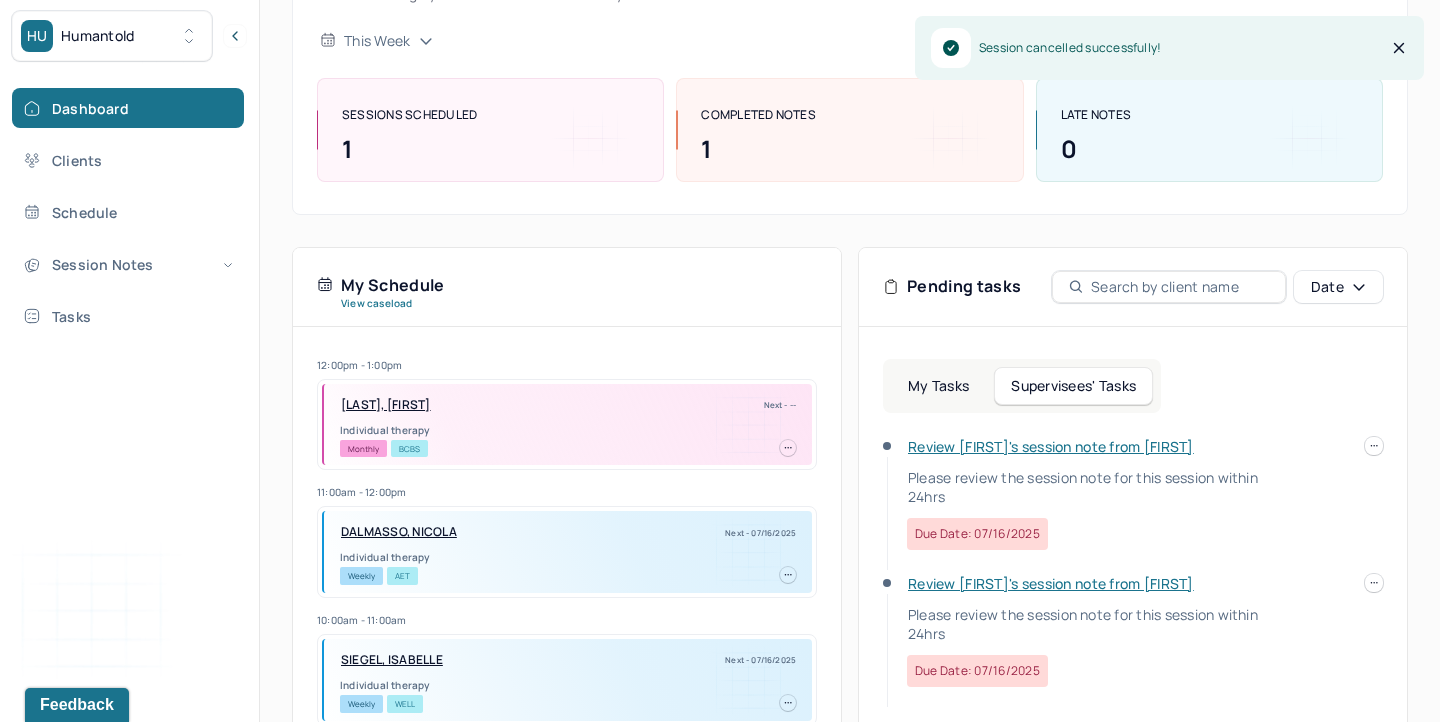 click on "Review [FIRST]'s session note from [FIRST]" at bounding box center [1051, 446] 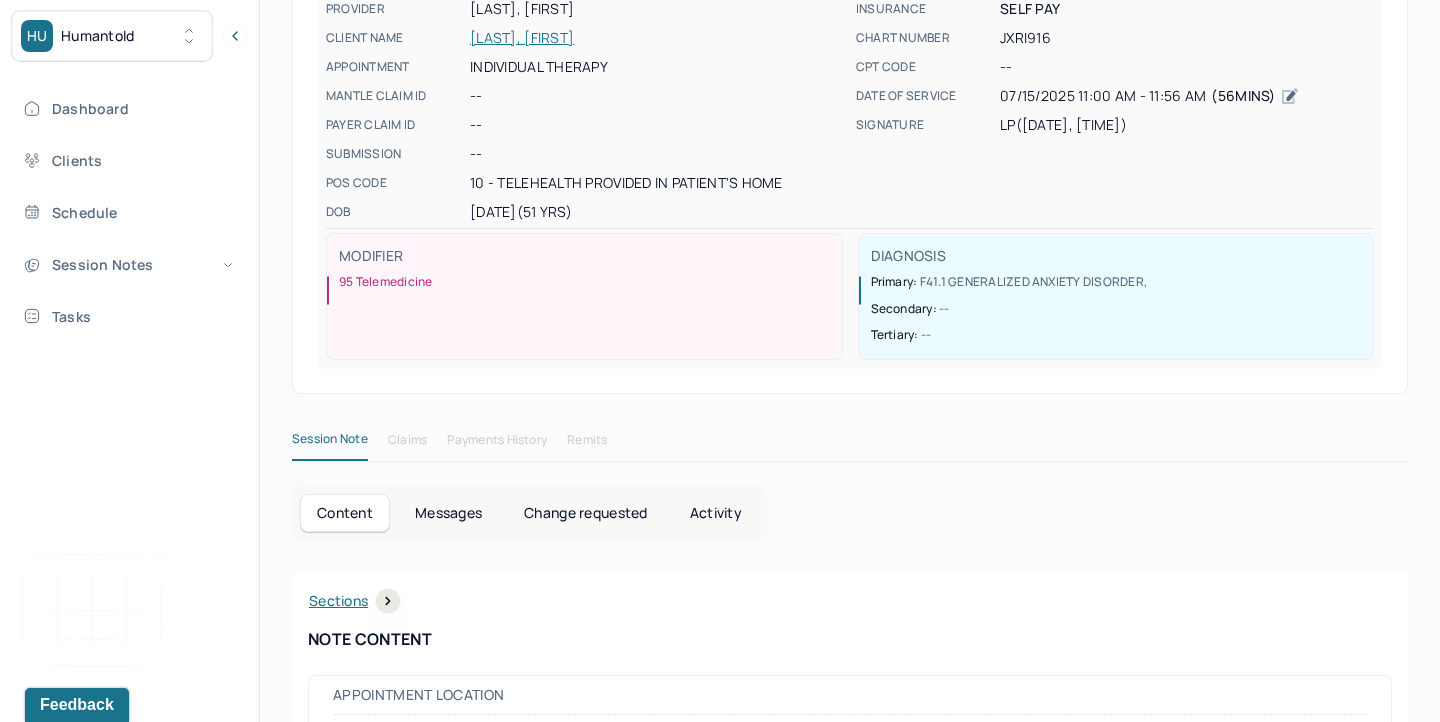 scroll, scrollTop: 0, scrollLeft: 0, axis: both 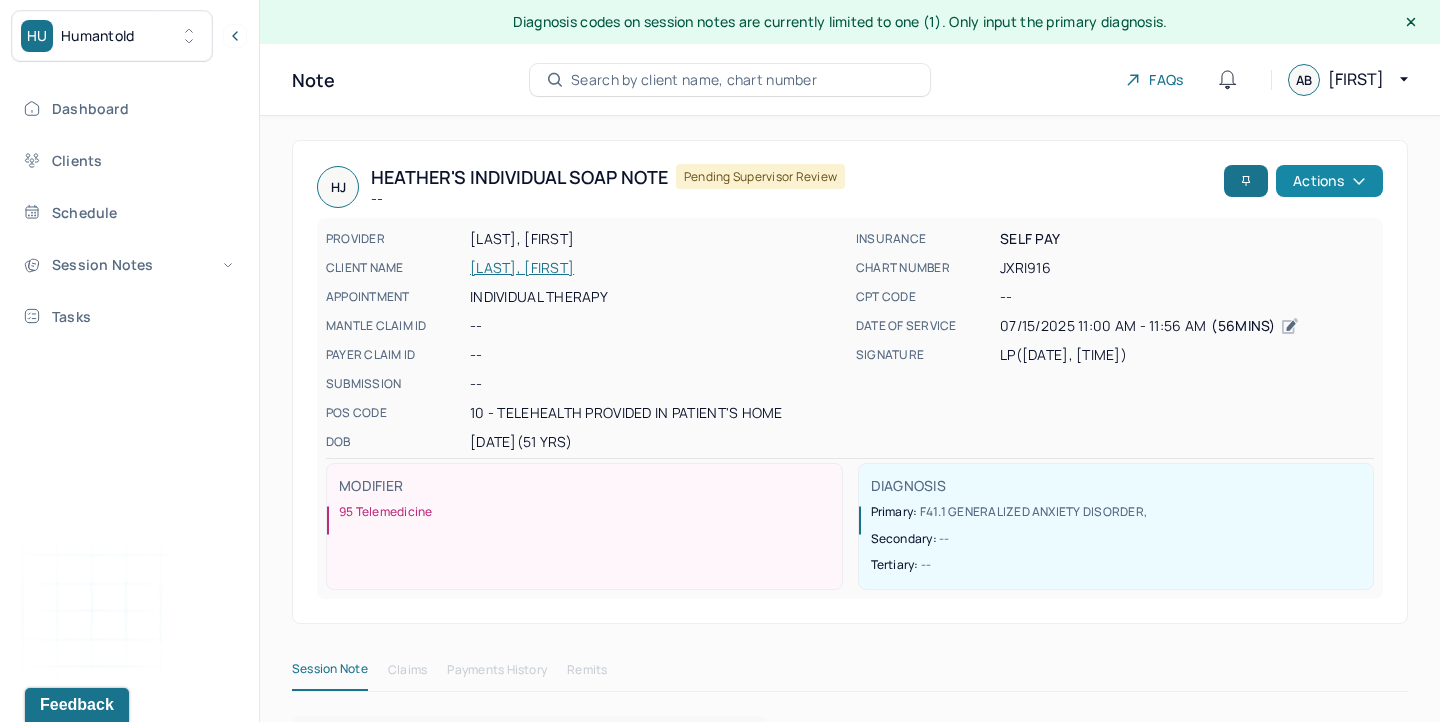 click 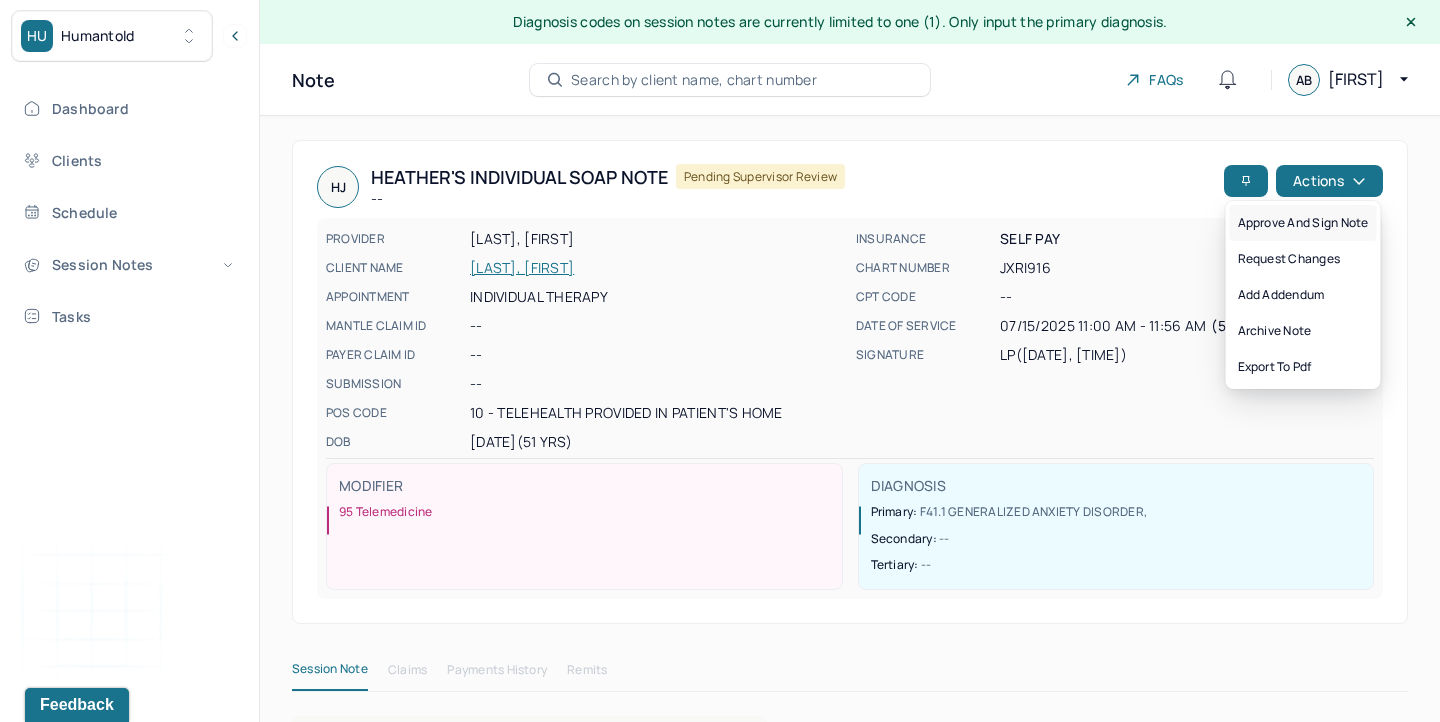 click on "Approve and sign note" at bounding box center (1303, 223) 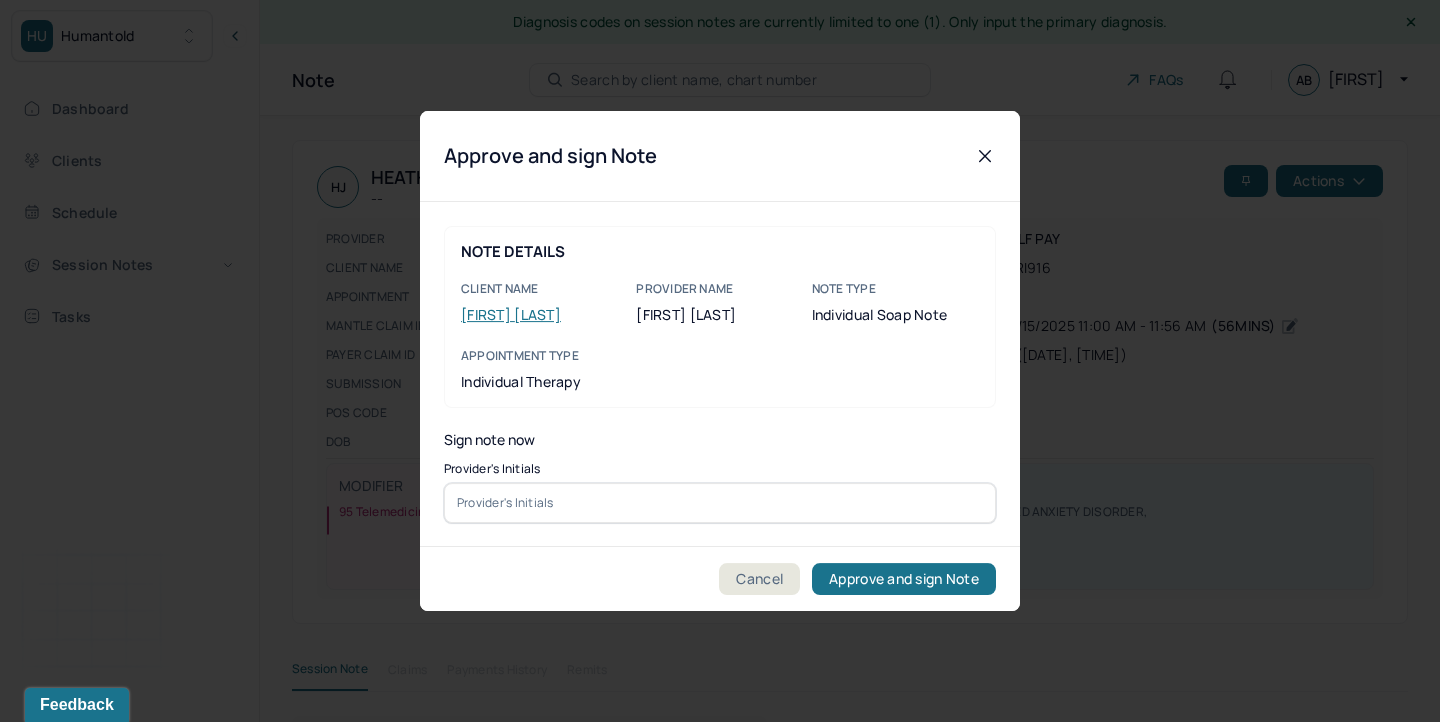 click at bounding box center [720, 503] 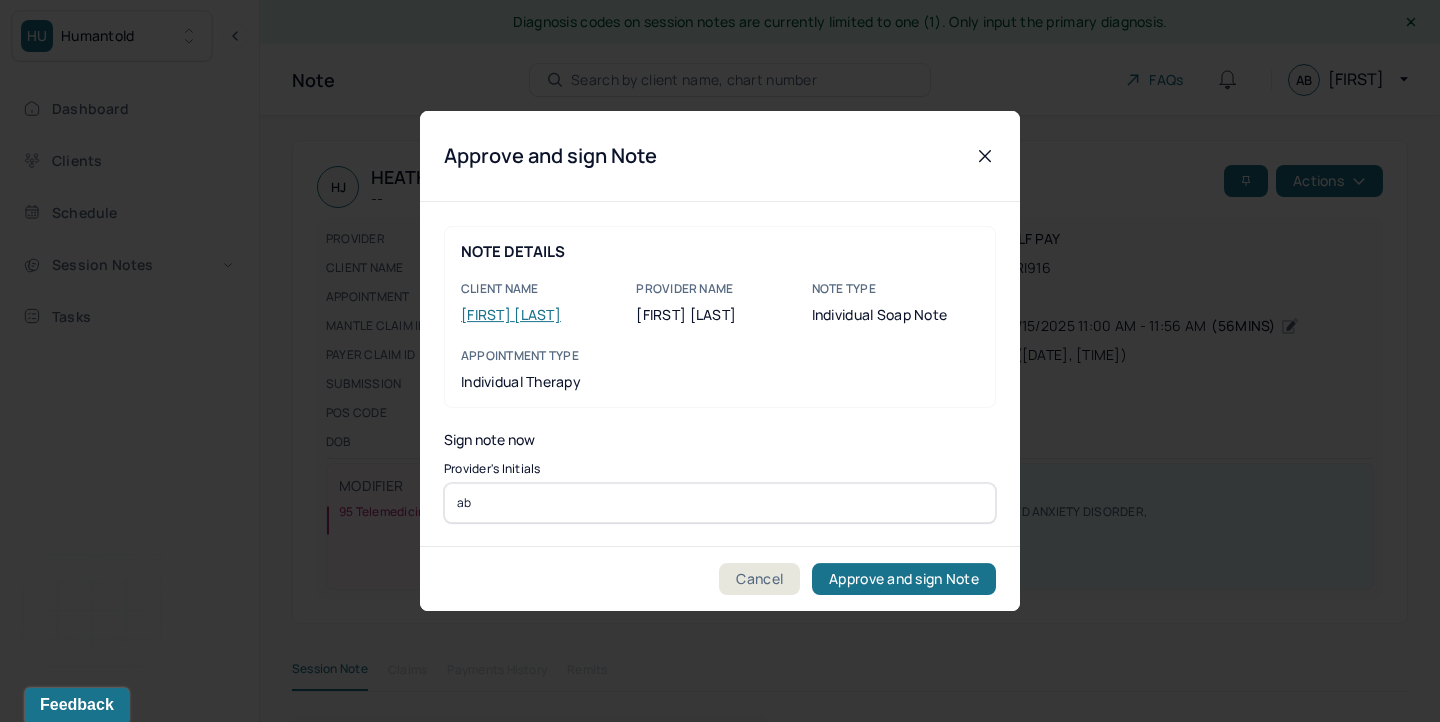 type on "ab" 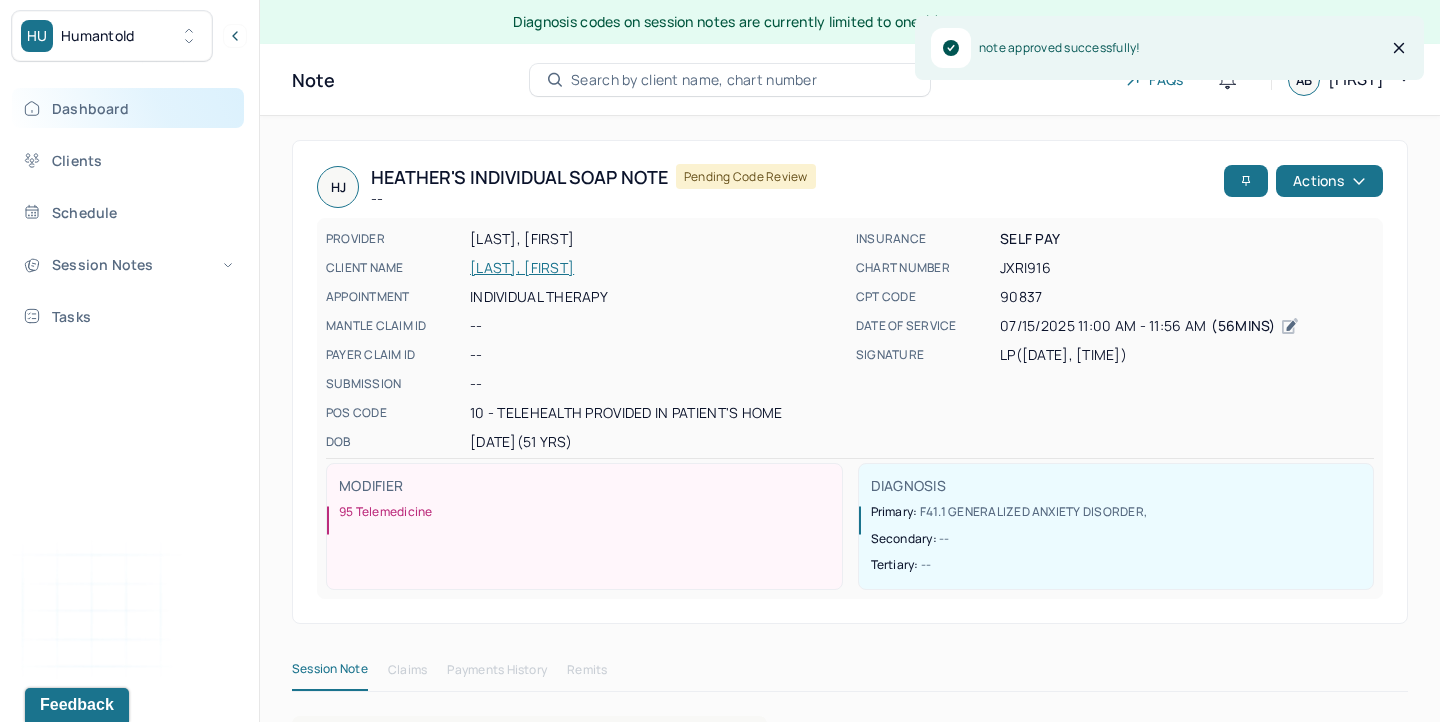 click on "Dashboard" at bounding box center (128, 108) 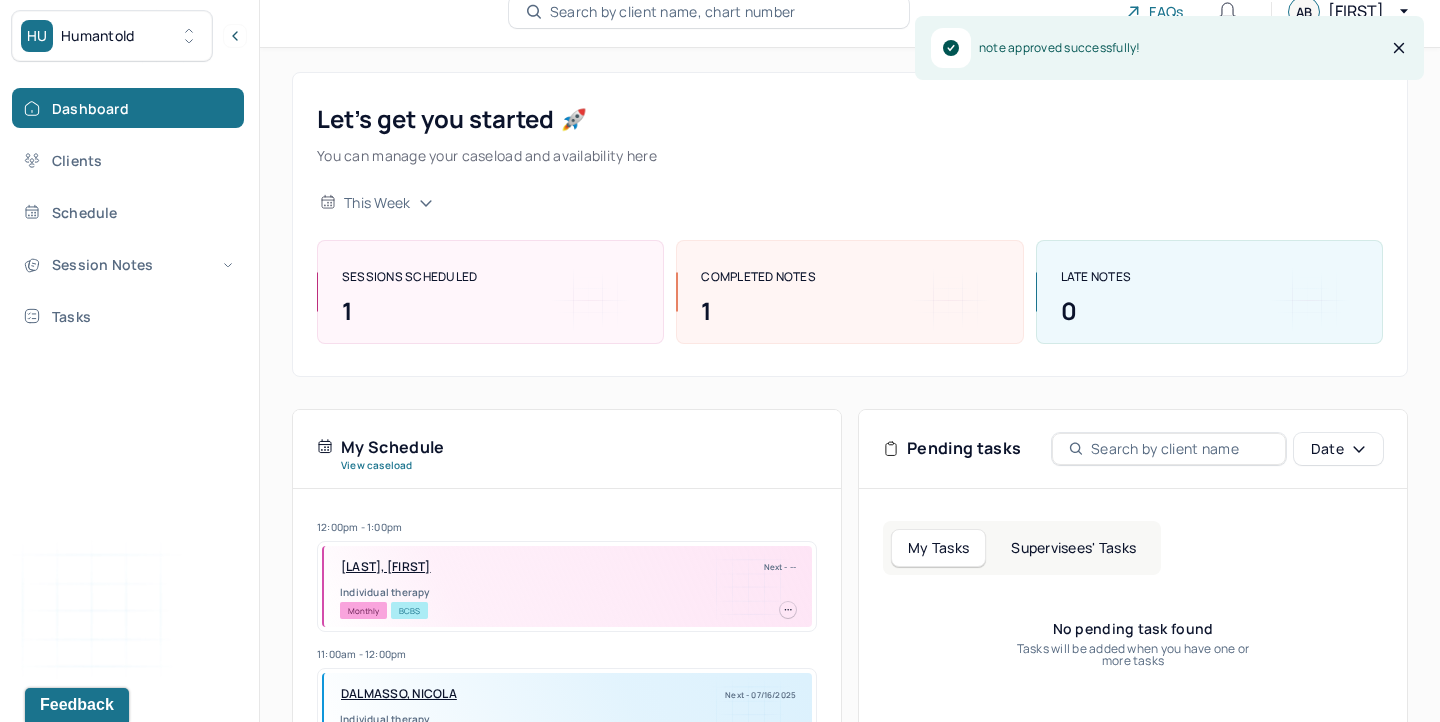 scroll, scrollTop: 113, scrollLeft: 0, axis: vertical 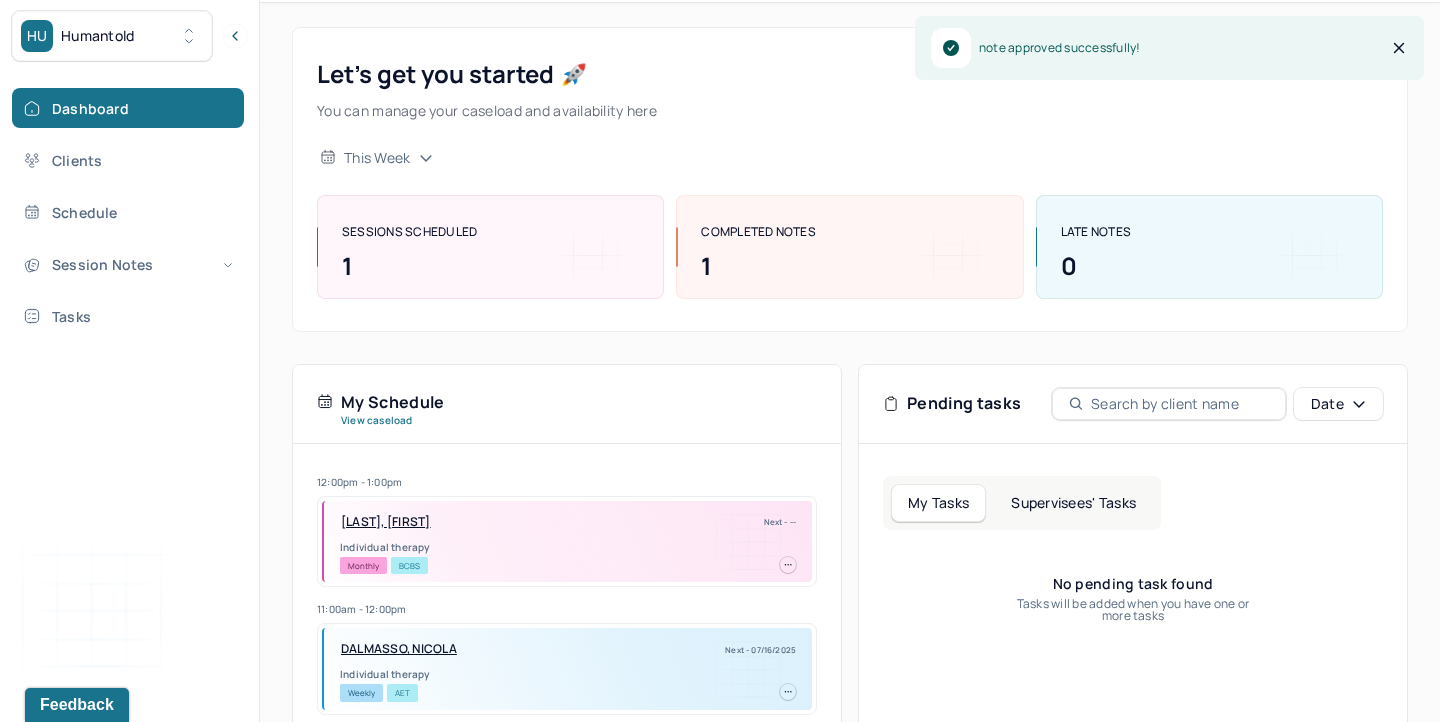 click on "Supervisees' Tasks" at bounding box center (1073, 503) 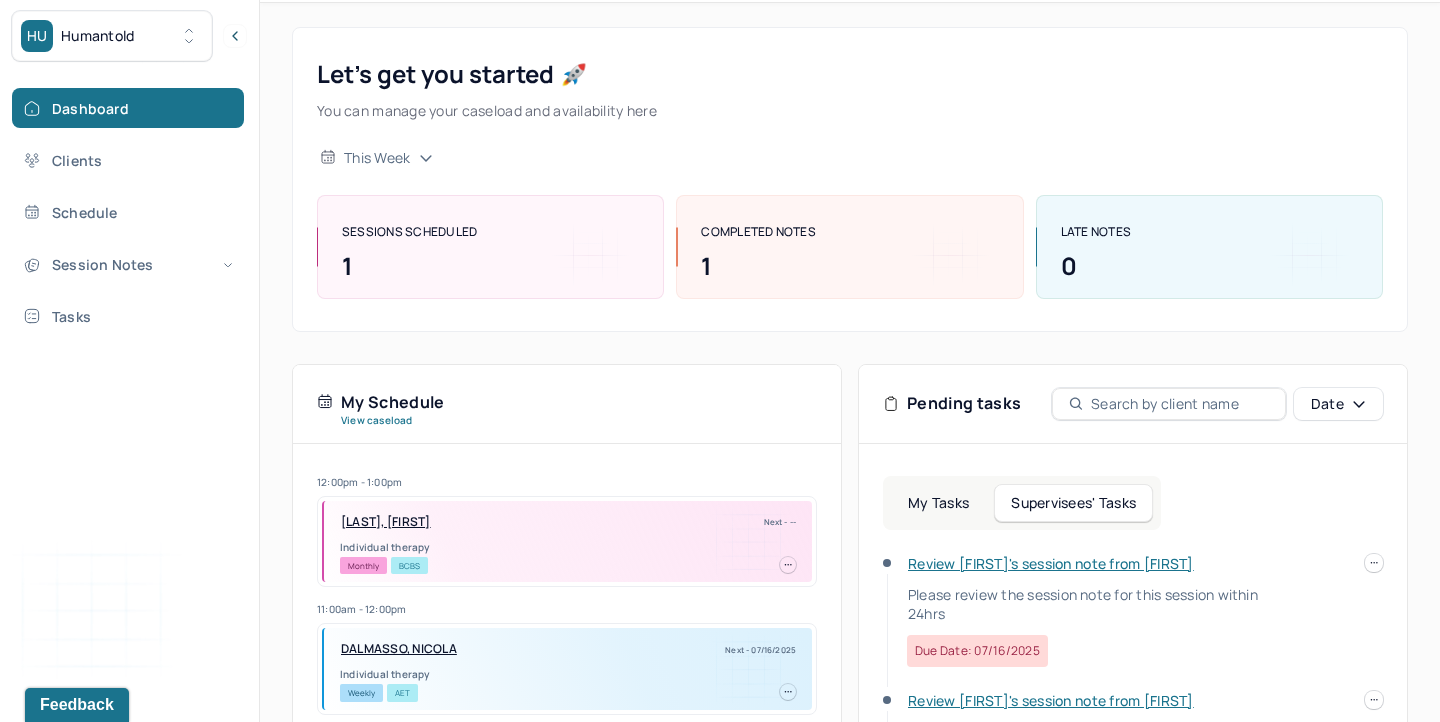 click on "Review [FIRST]'s session note from [FIRST]" at bounding box center (1051, 700) 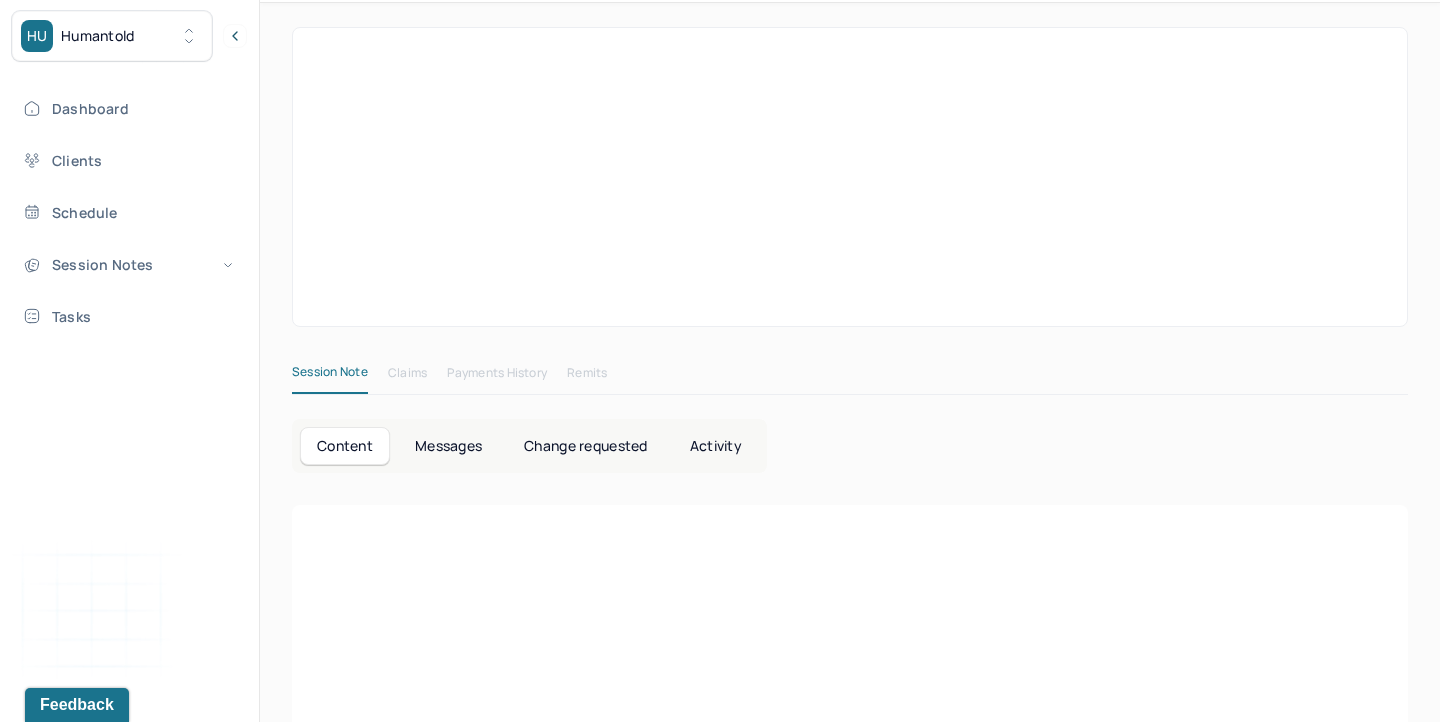 scroll, scrollTop: 0, scrollLeft: 0, axis: both 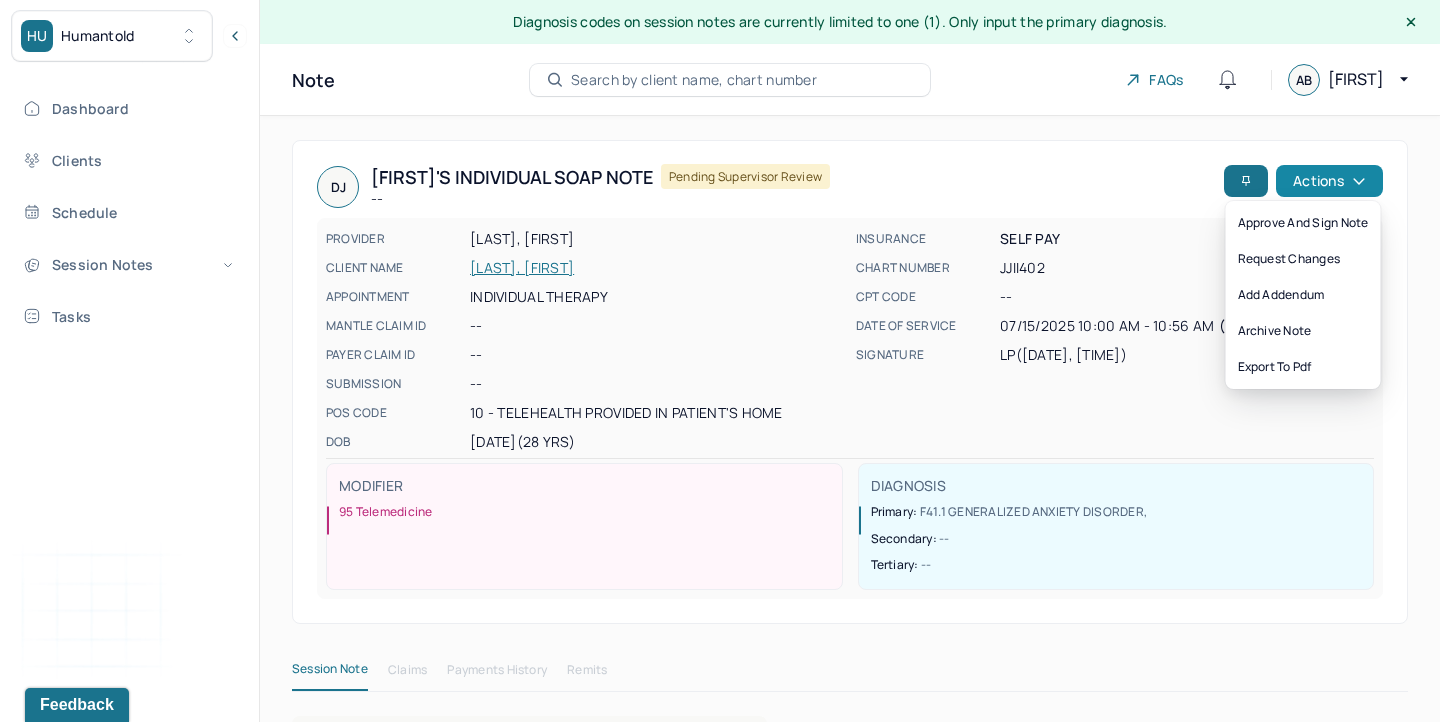 click on "Actions" at bounding box center (1329, 181) 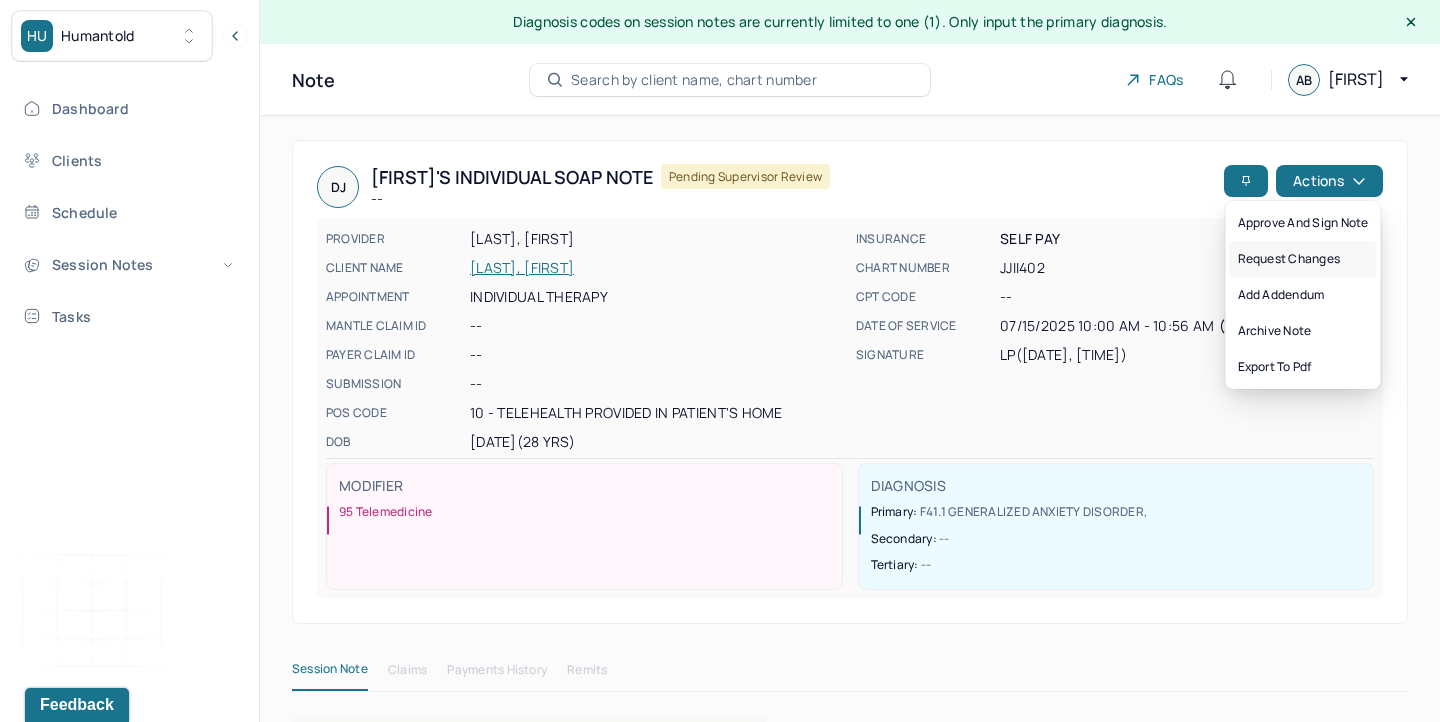 click on "Request changes" at bounding box center [1303, 259] 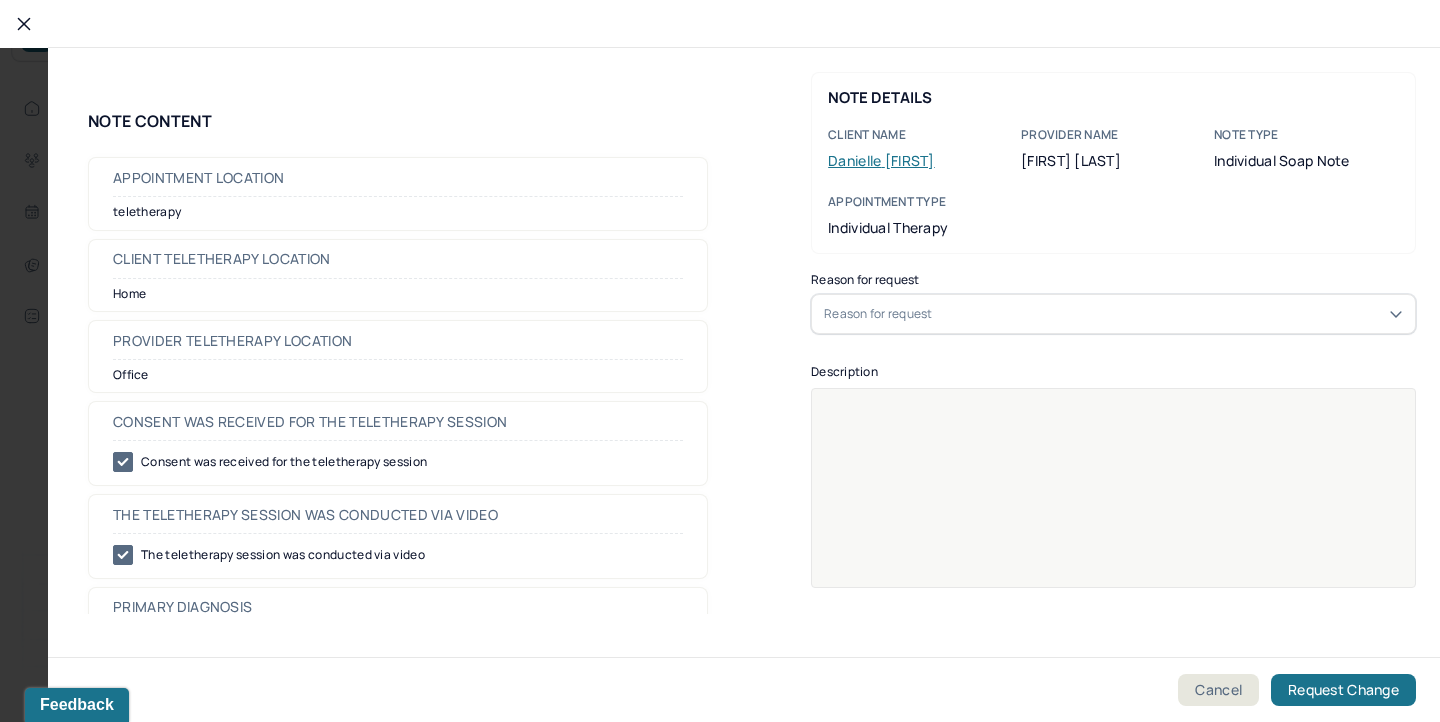 click 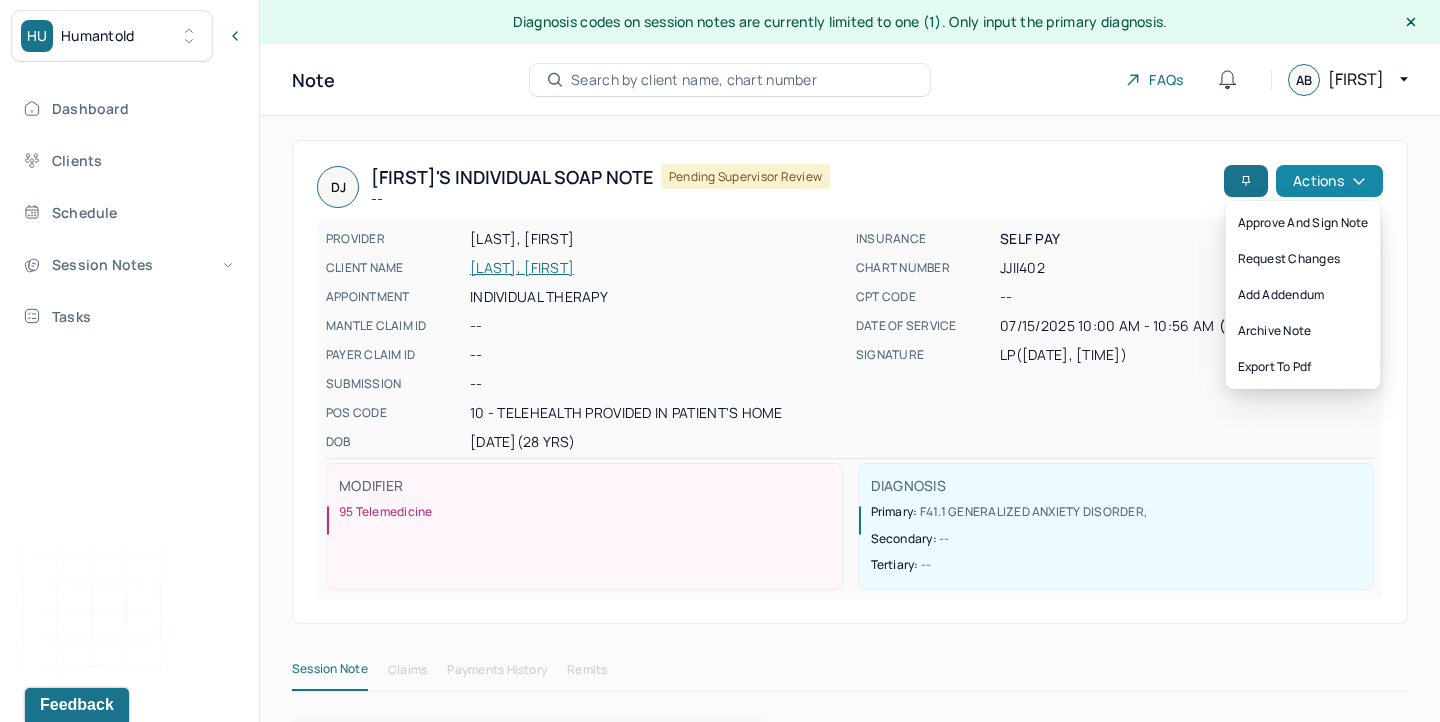 click on "Actions" at bounding box center [1329, 181] 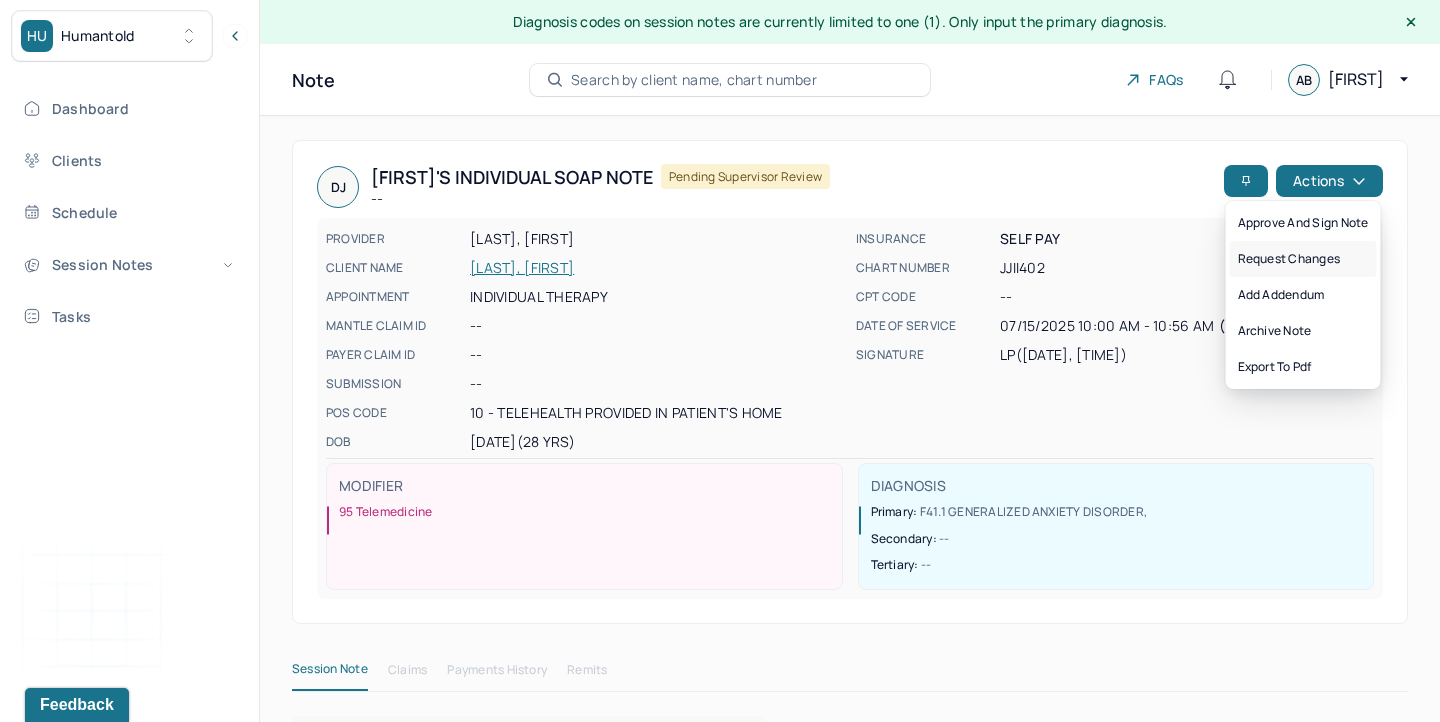 click on "Request changes" at bounding box center [1303, 259] 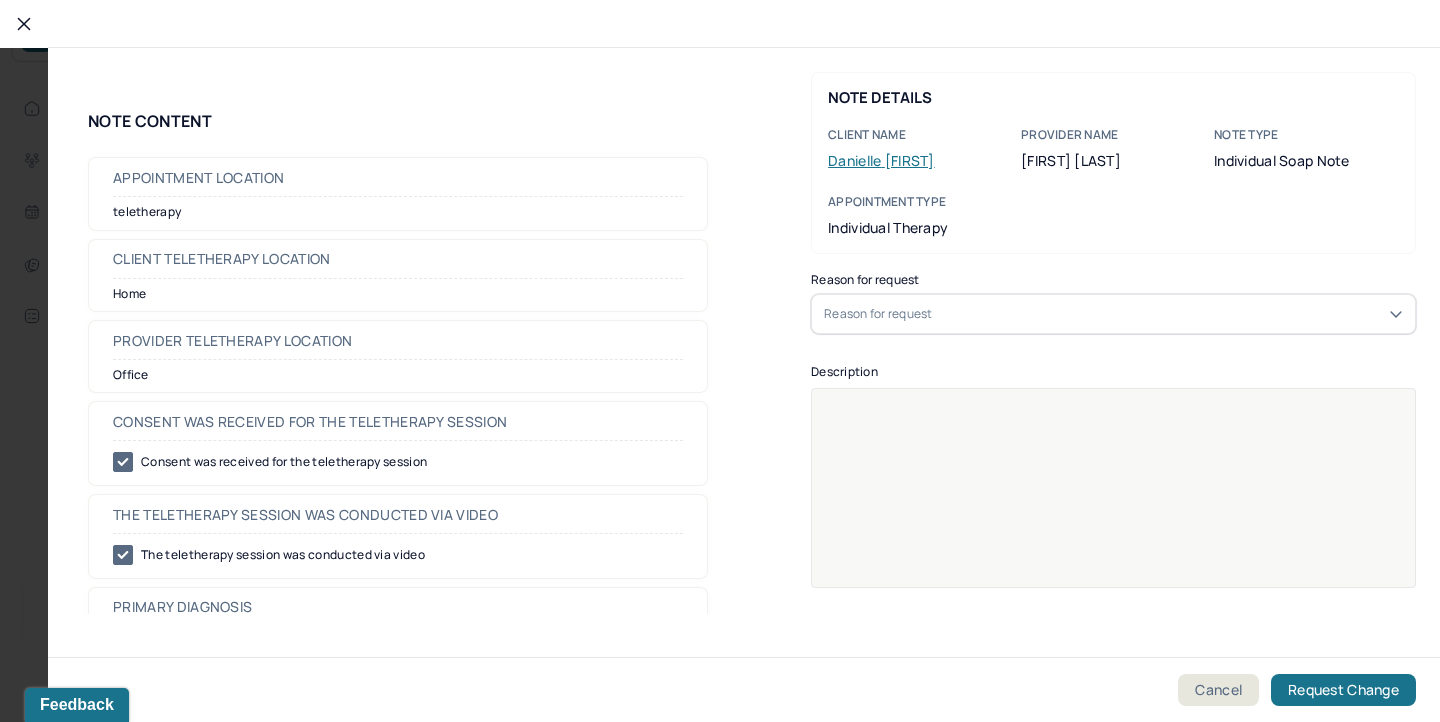 click 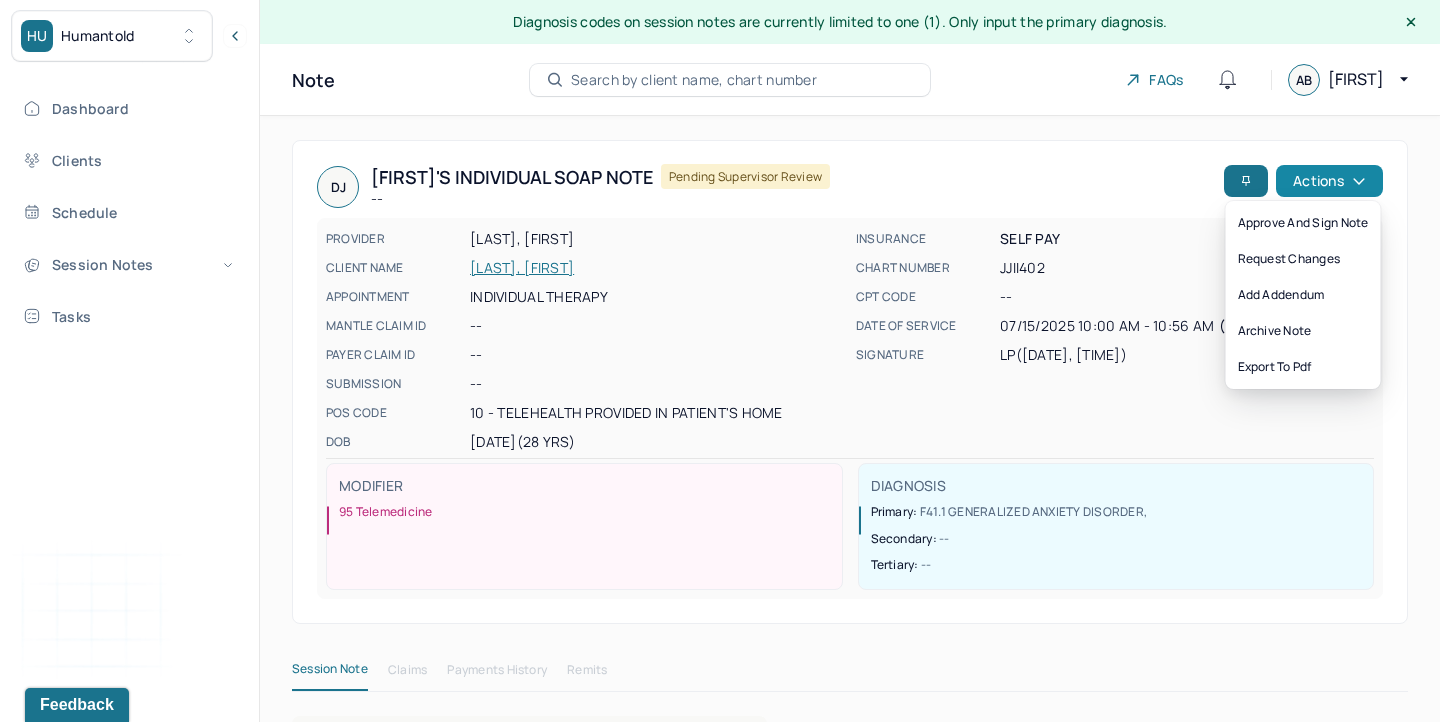click on "Actions" at bounding box center (1329, 181) 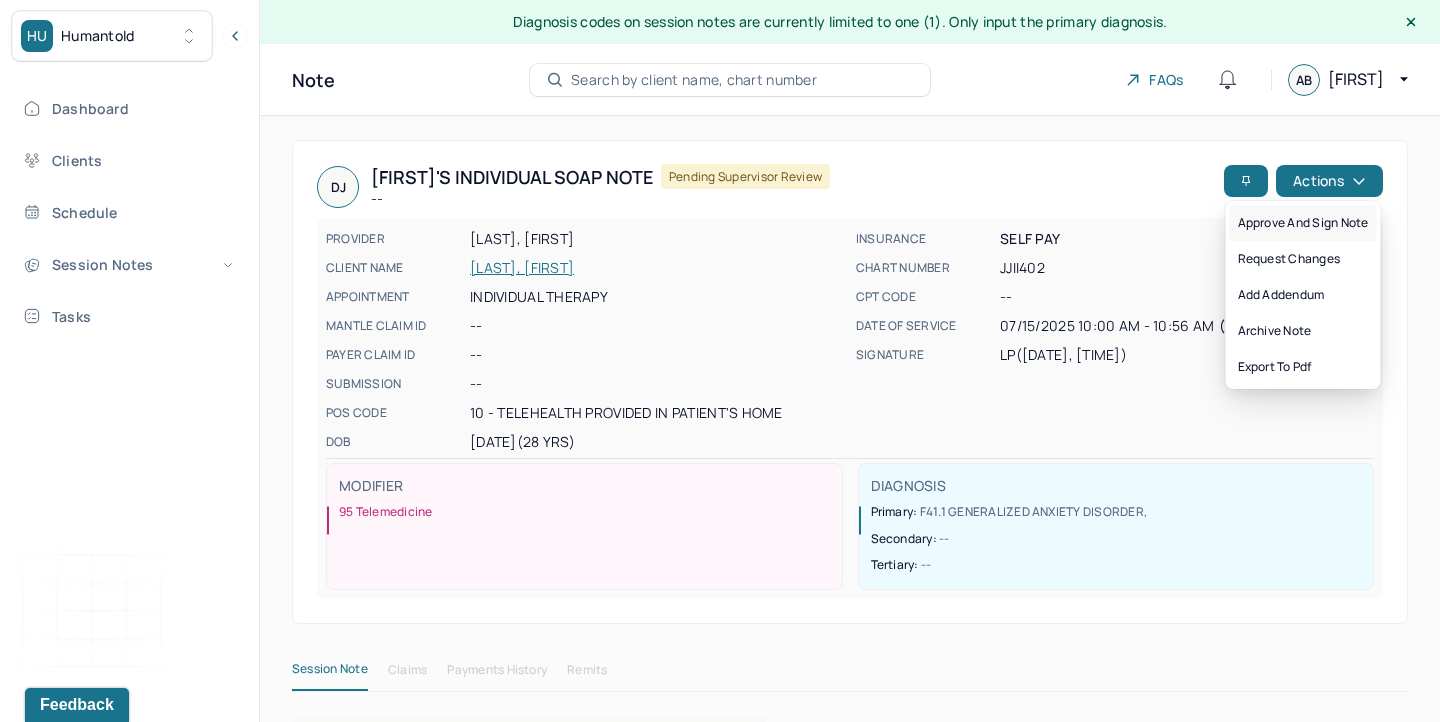 click on "Approve and sign note" at bounding box center [1303, 223] 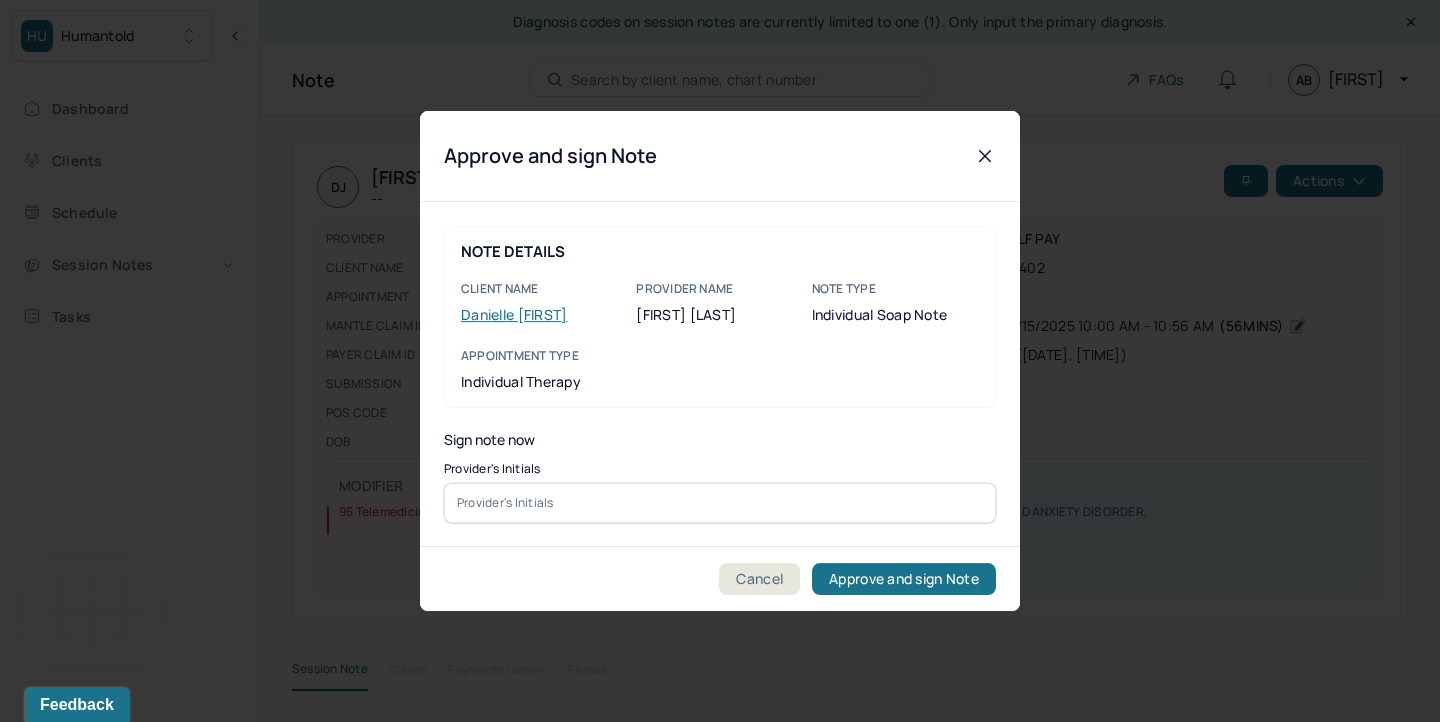click at bounding box center (720, 503) 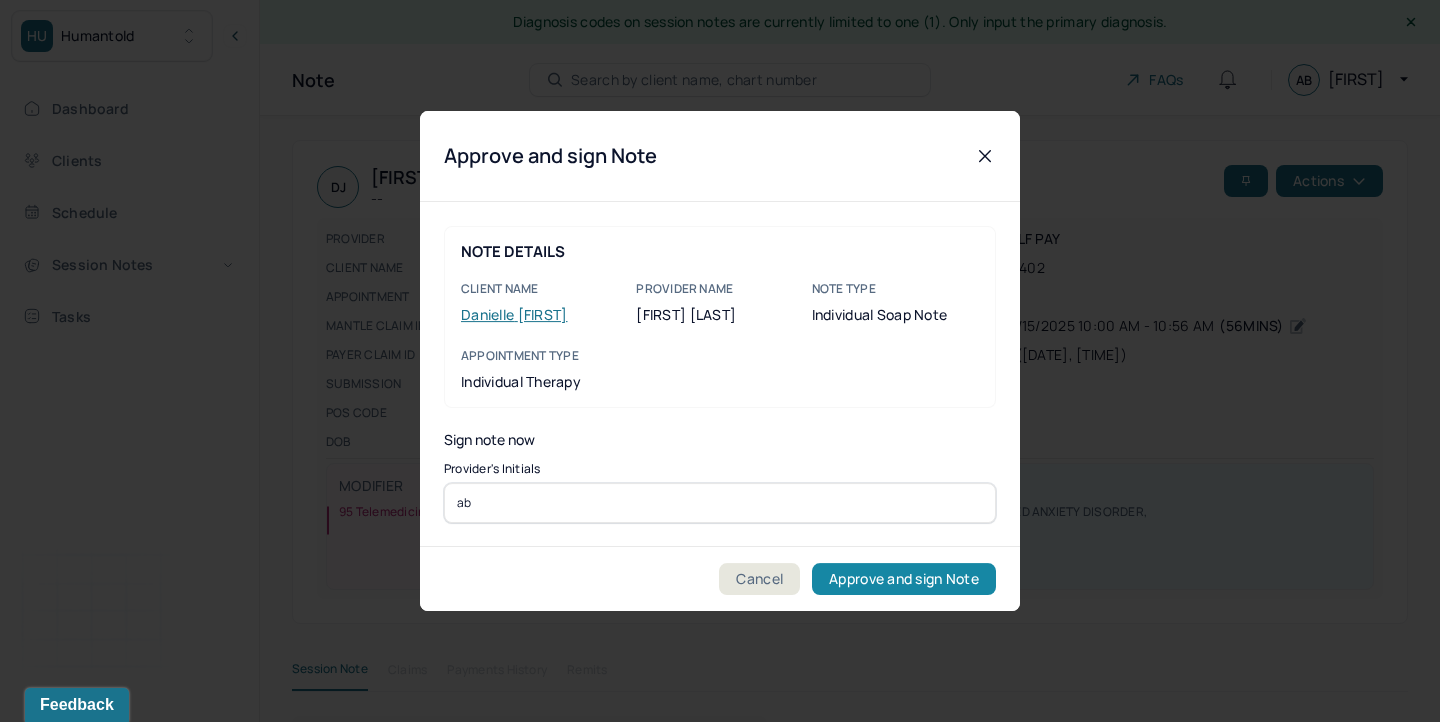 type on "ab" 